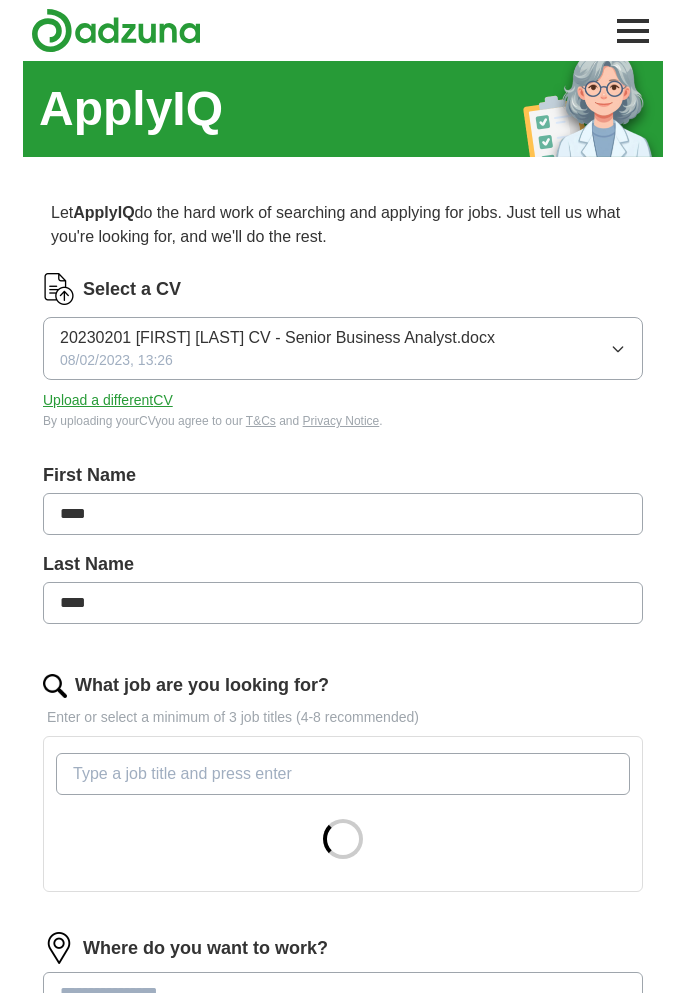 scroll, scrollTop: 0, scrollLeft: 0, axis: both 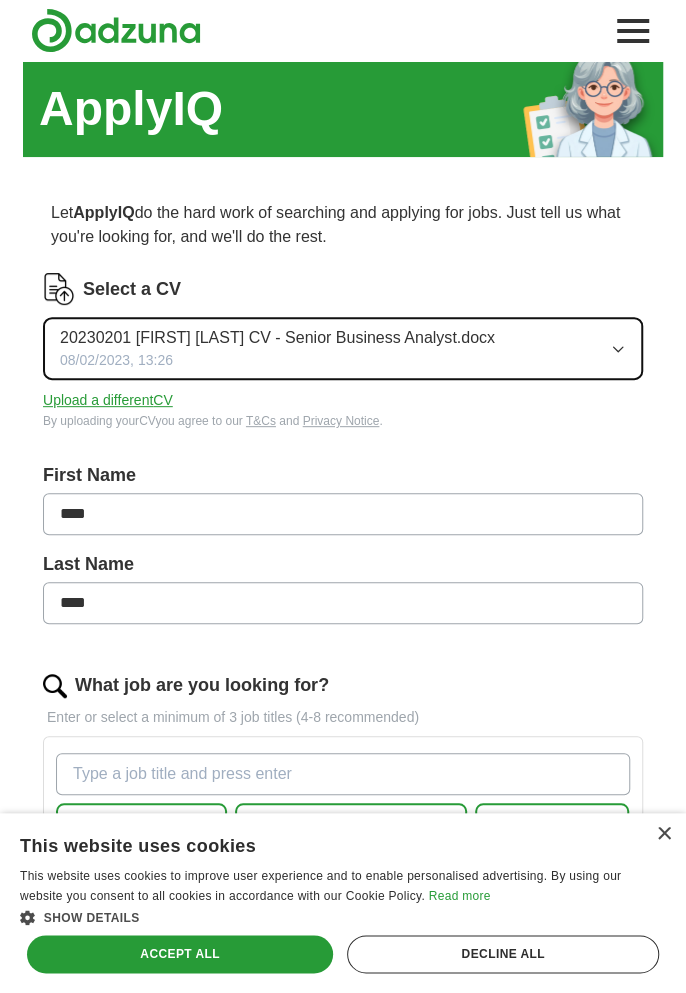 click on "20230201 [FIRST] [LAST] CV - Senior Business Analyst.docx 08/02/2023, 13:26" at bounding box center [343, 348] 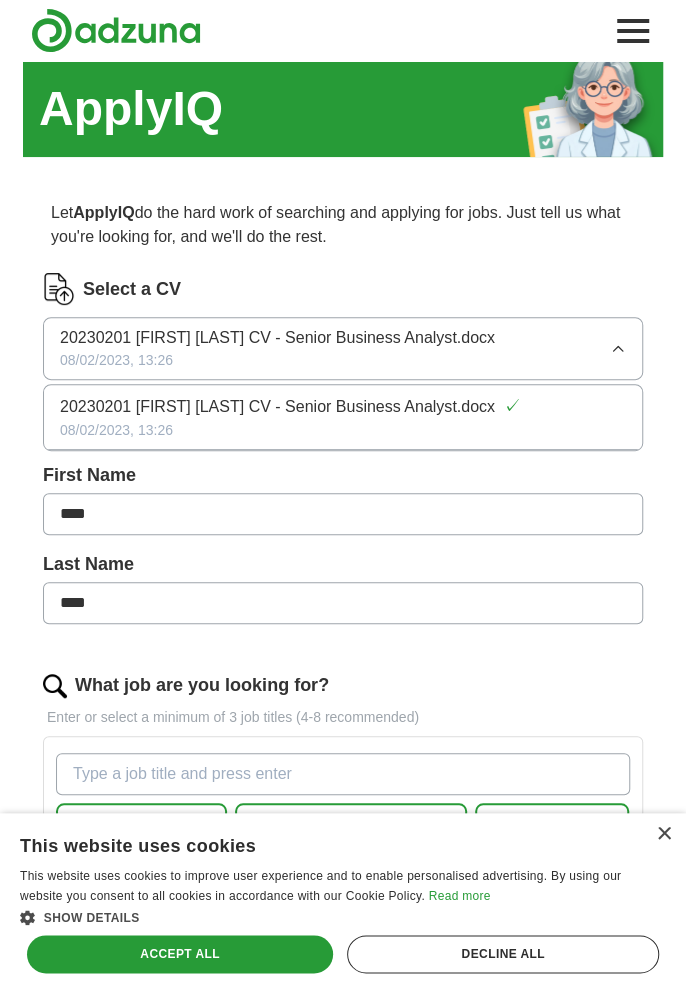 click on "Select a CV" at bounding box center [343, 289] 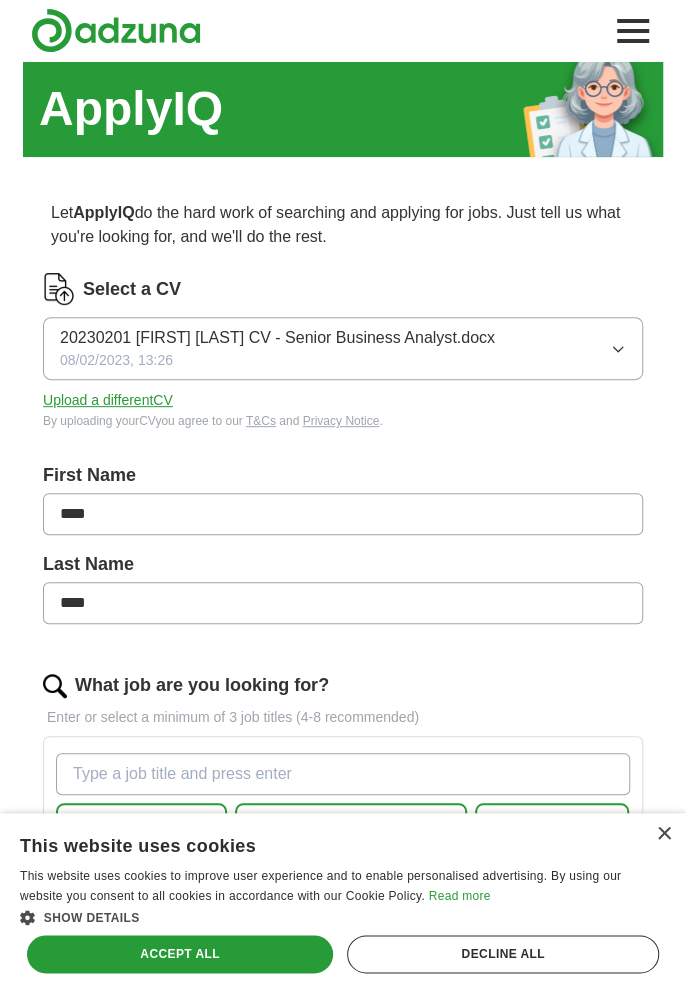 click at bounding box center [59, 289] 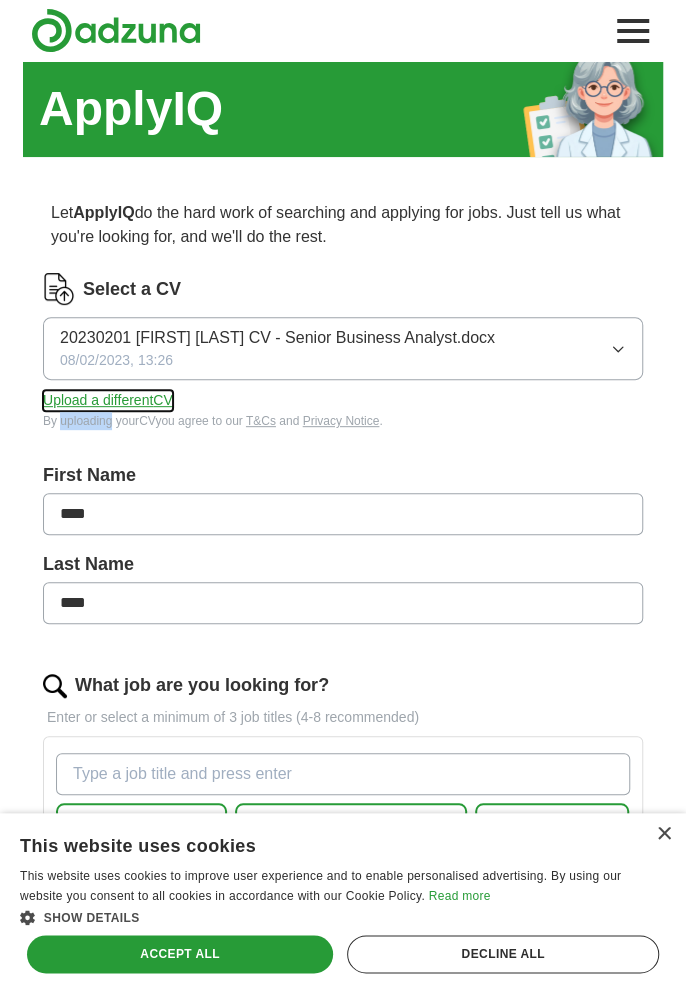 click on "Upload a different  CV" at bounding box center [108, 400] 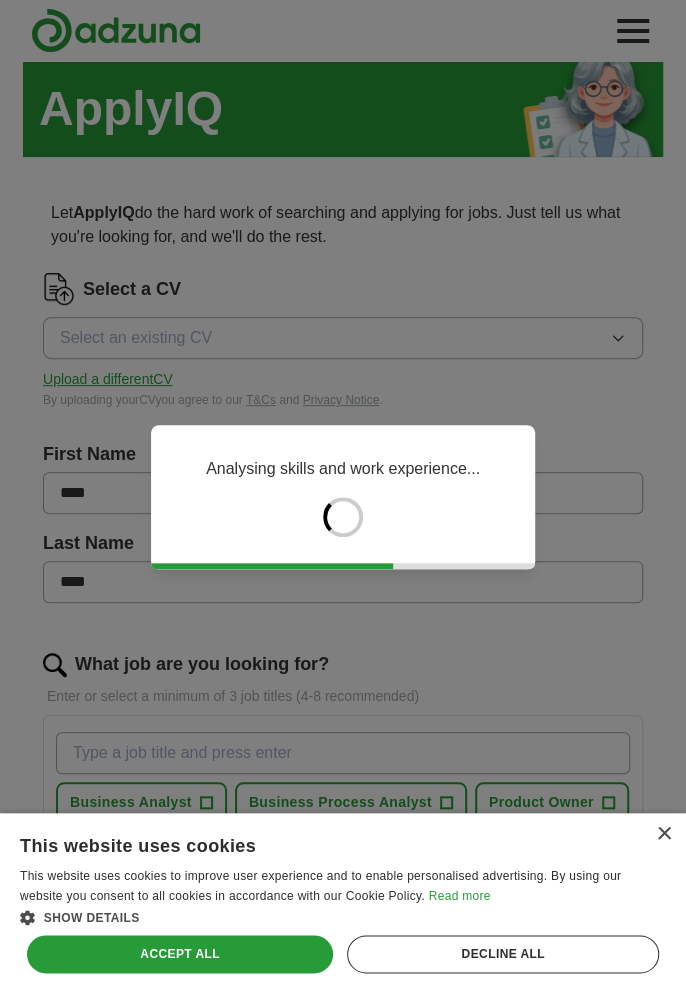 click on "Decline all" at bounding box center [503, 954] 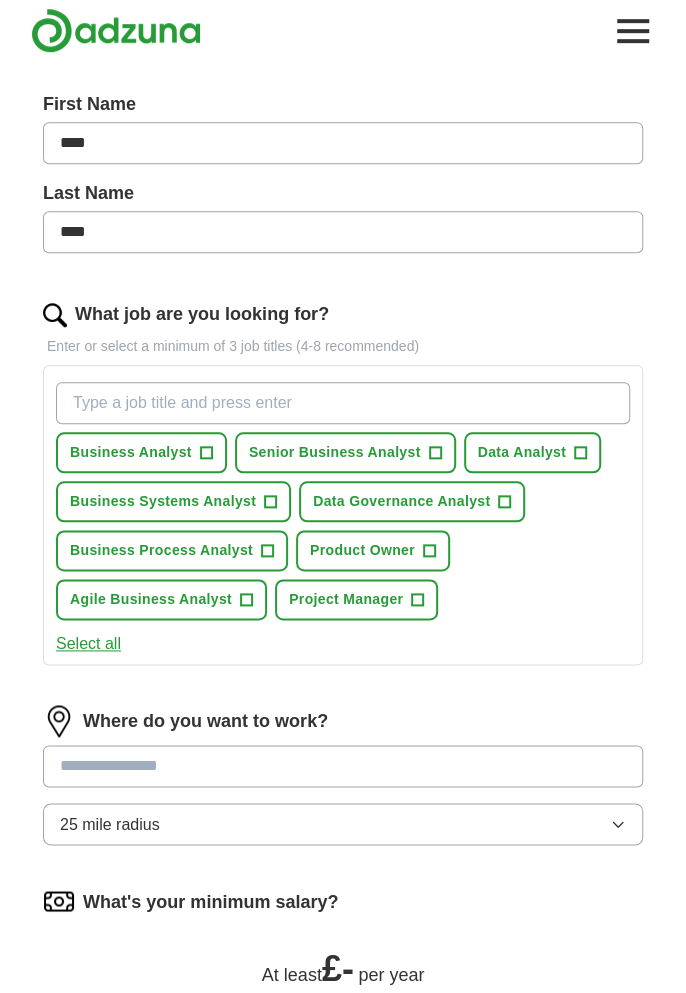scroll, scrollTop: 372, scrollLeft: 0, axis: vertical 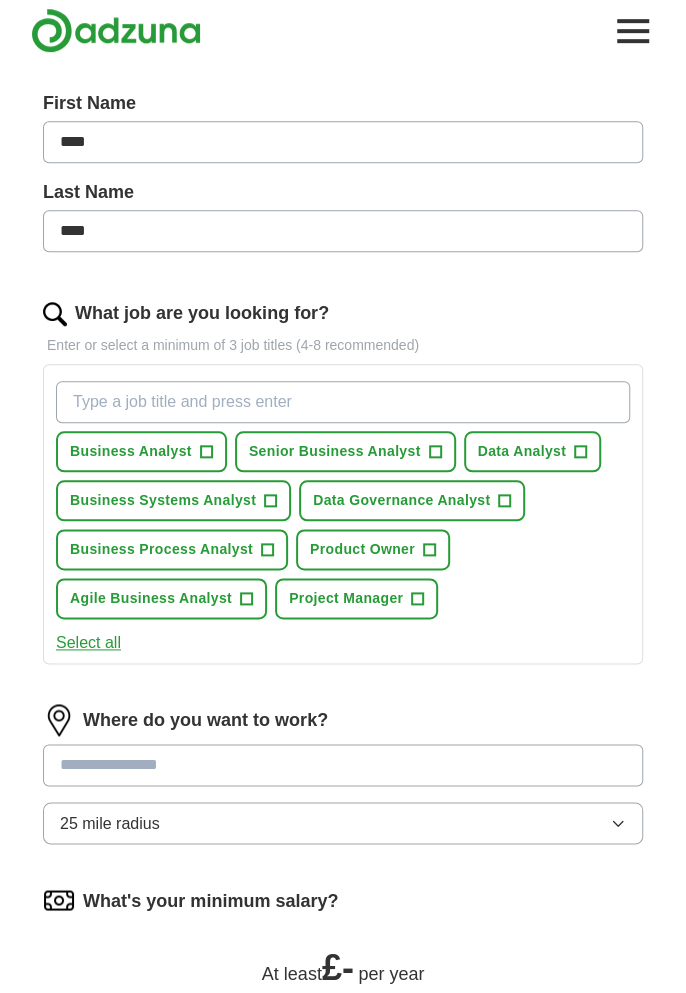 click at bounding box center (343, 765) 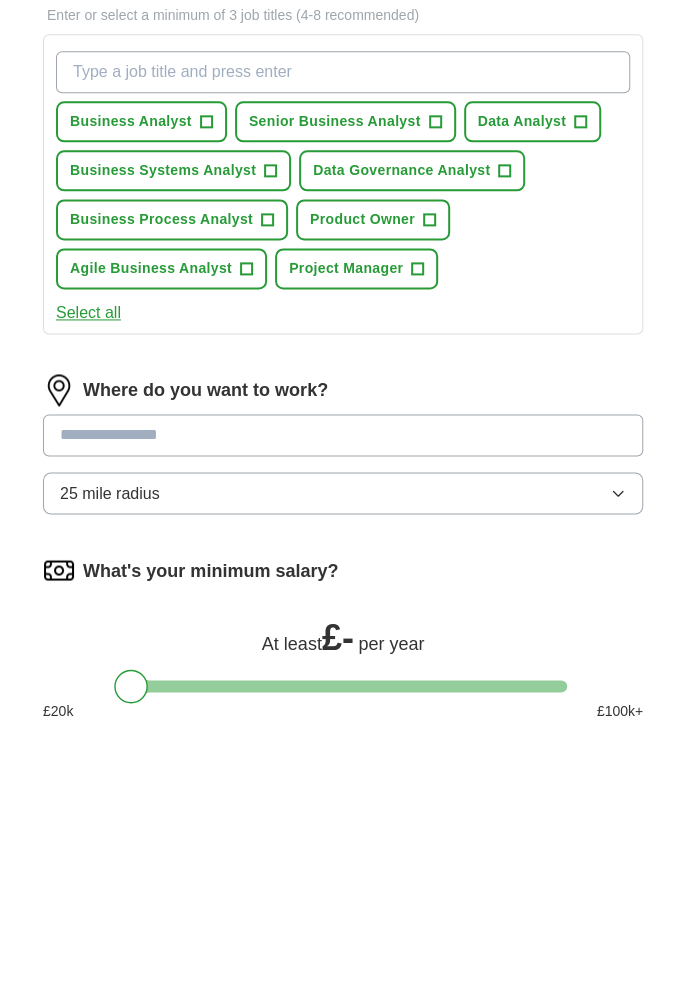 scroll, scrollTop: 457, scrollLeft: 0, axis: vertical 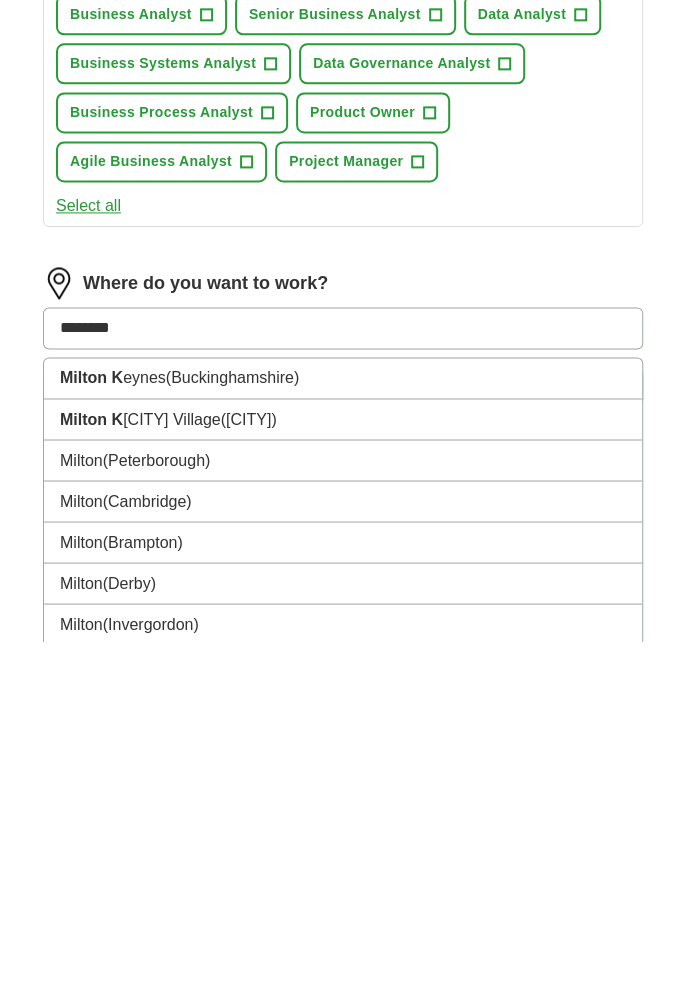 type on "*********" 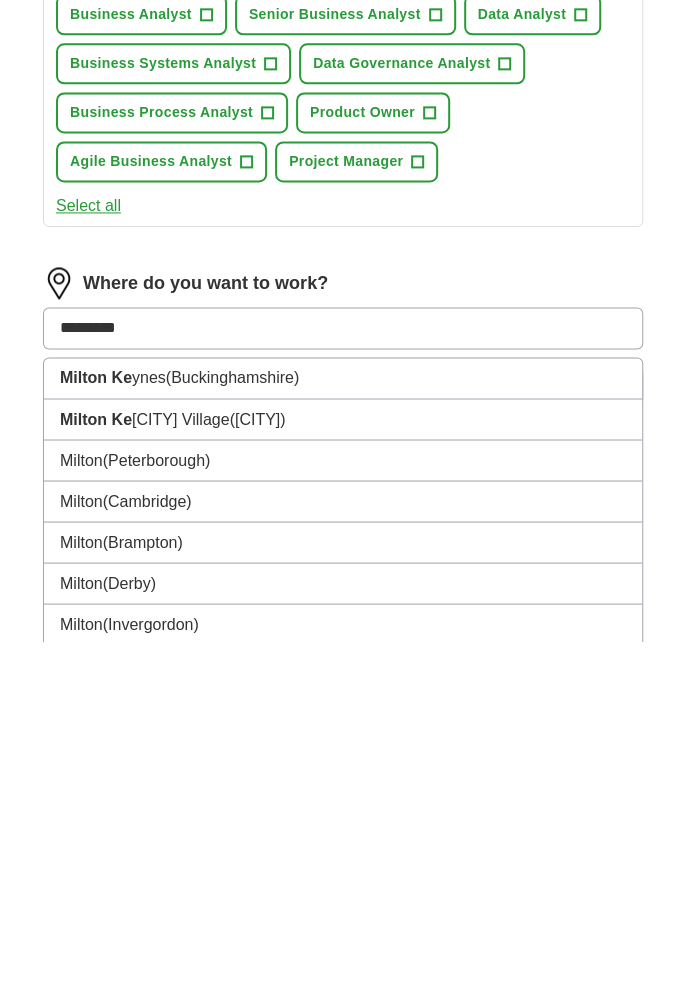 click on "(Buckinghamshire)" at bounding box center [232, 729] 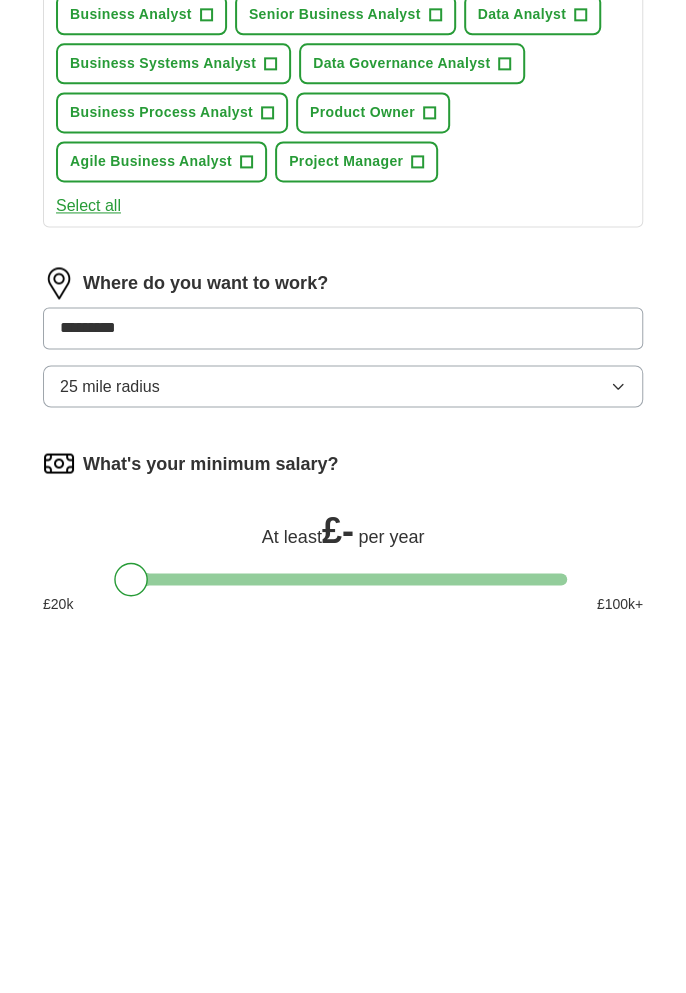 scroll, scrollTop: 457, scrollLeft: 0, axis: vertical 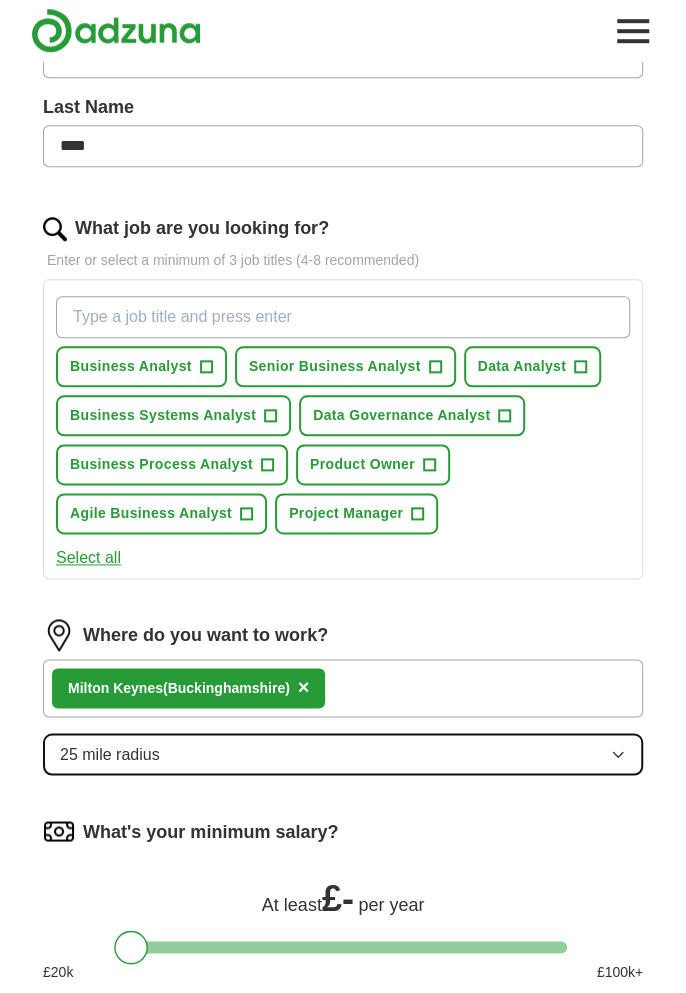 click 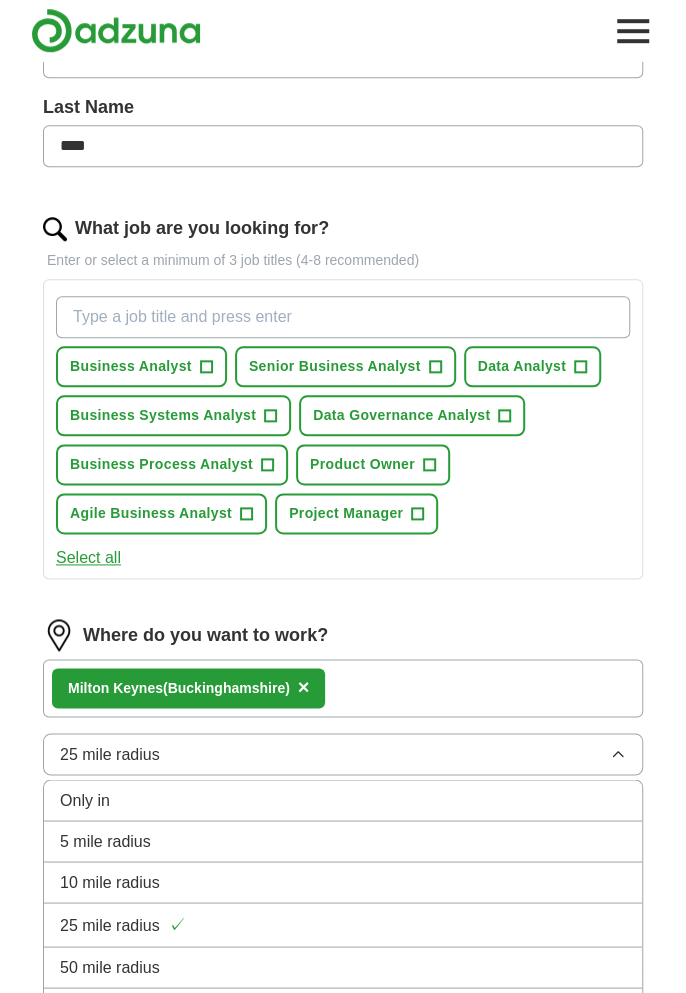 click on "10 mile radius" at bounding box center [343, 882] 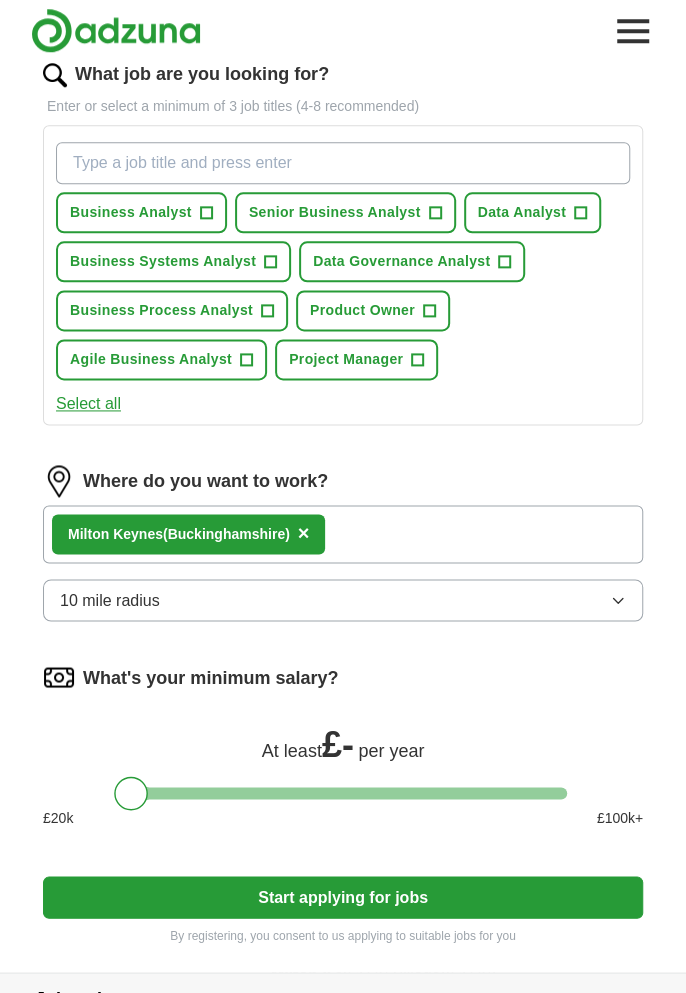scroll, scrollTop: 618, scrollLeft: 0, axis: vertical 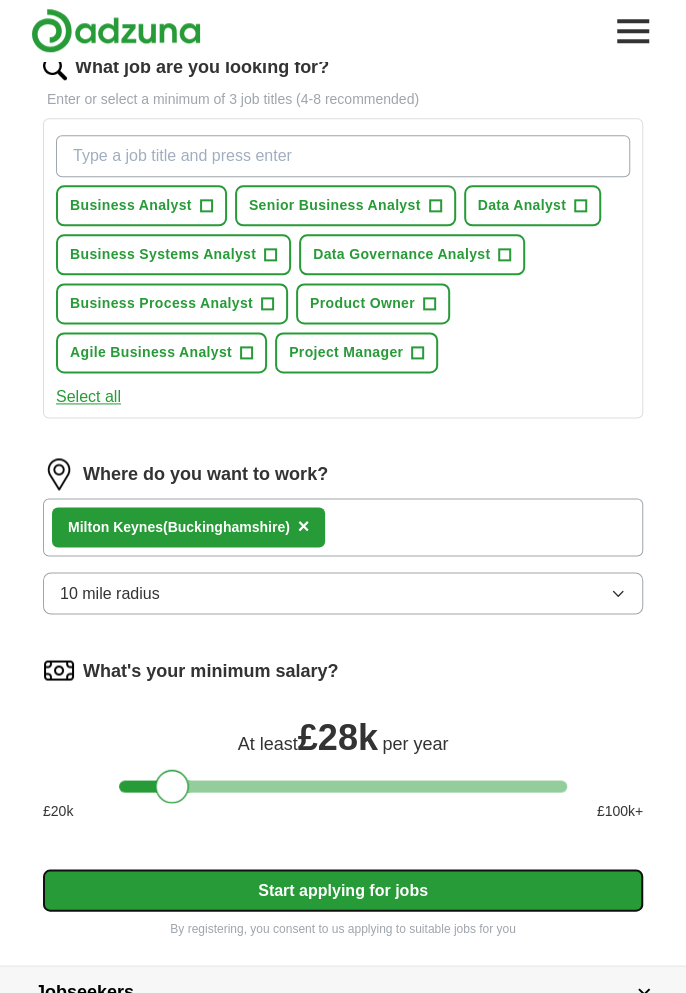 click on "Start applying for jobs" at bounding box center (343, 890) 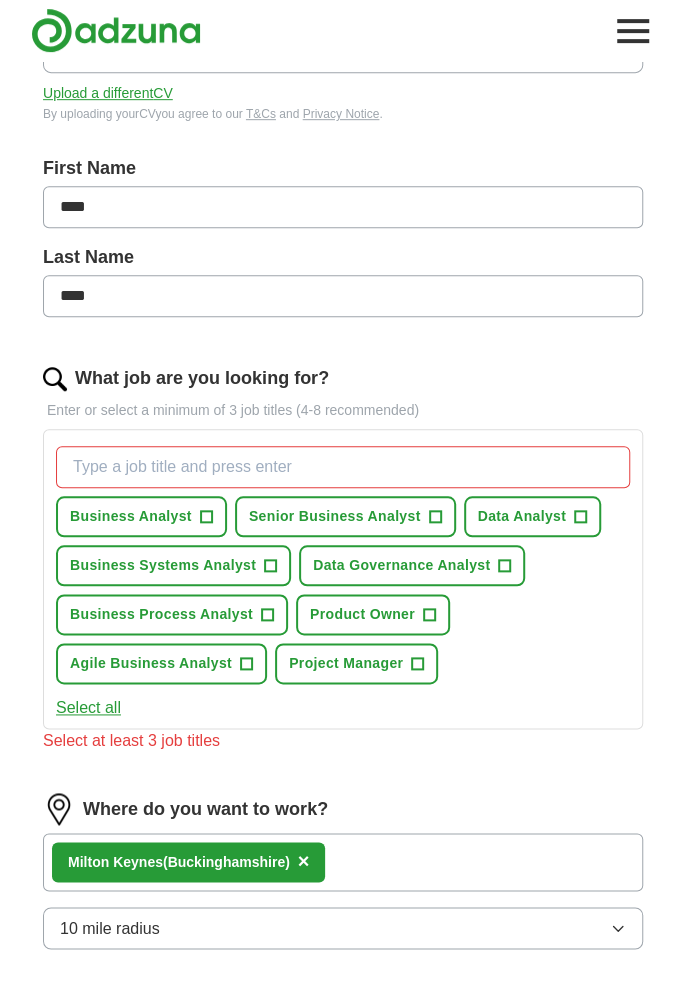 scroll, scrollTop: 286, scrollLeft: 0, axis: vertical 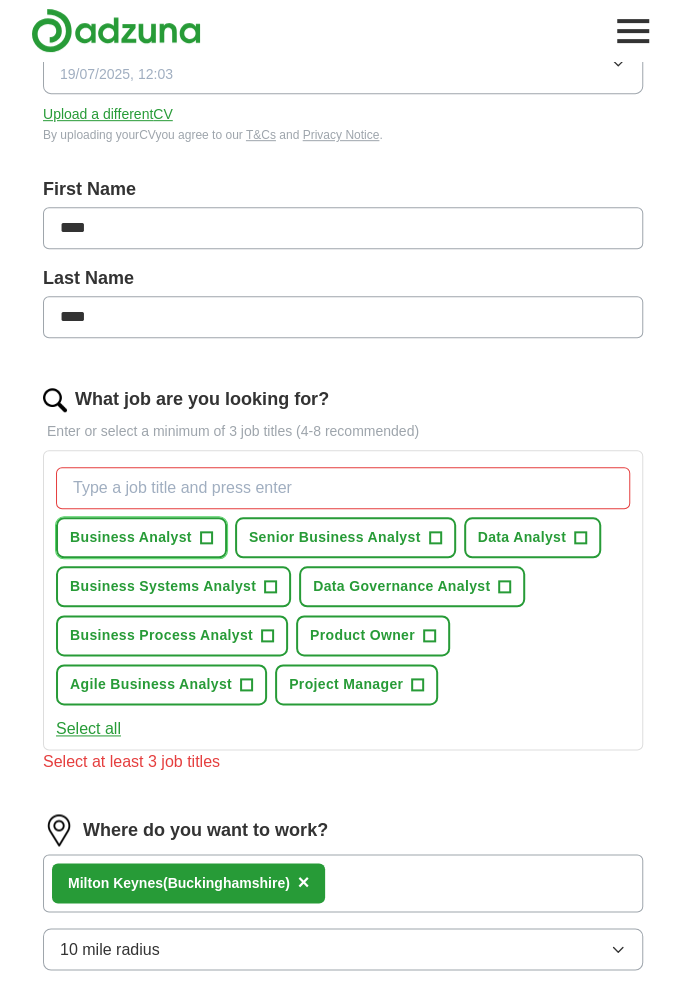 click on "+" at bounding box center [206, 538] 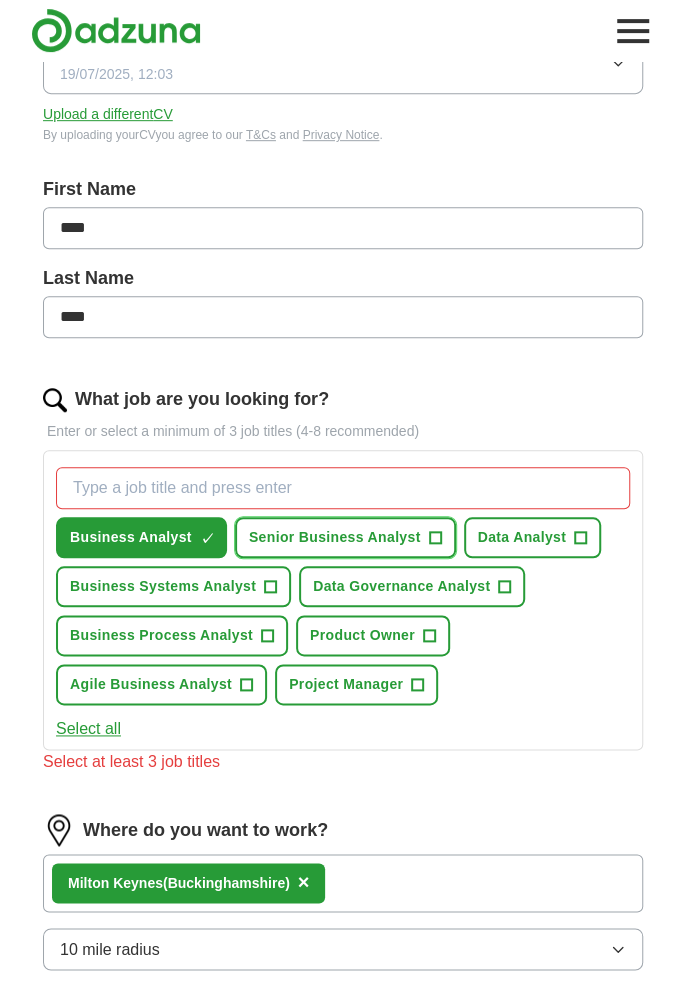 click on "Senior Business Analyst +" at bounding box center [345, 537] 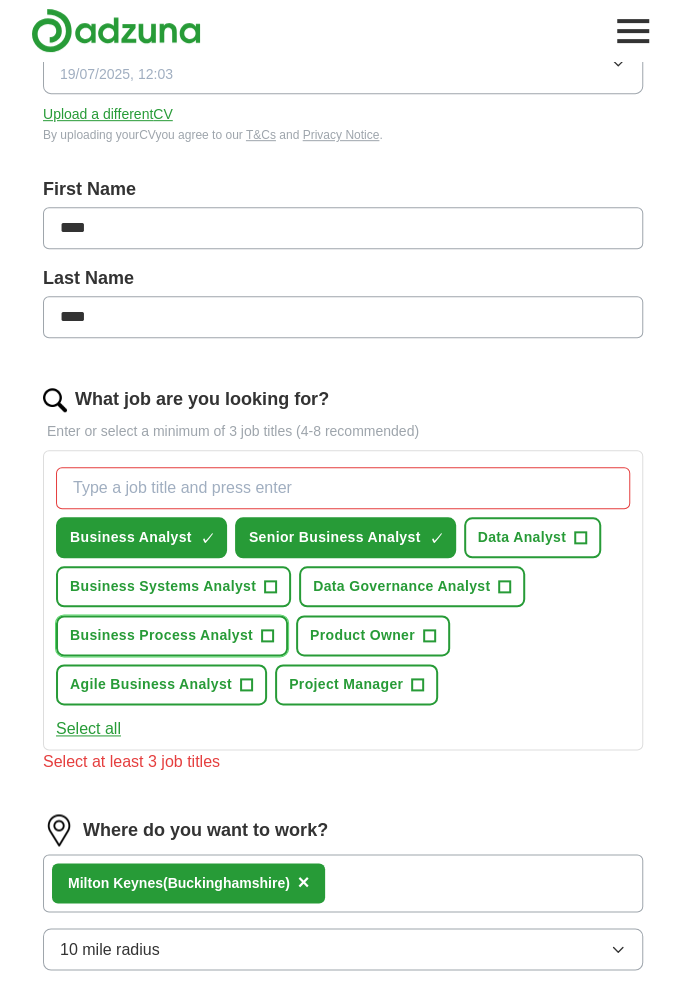 click on "Business Process Analyst +" at bounding box center (172, 635) 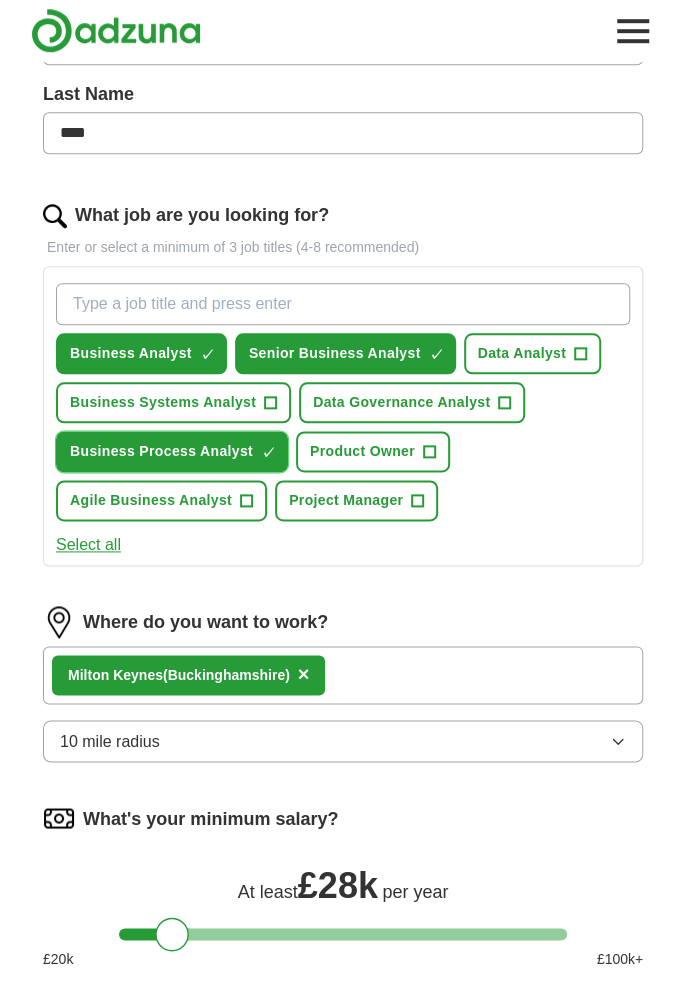 scroll, scrollTop: 473, scrollLeft: 0, axis: vertical 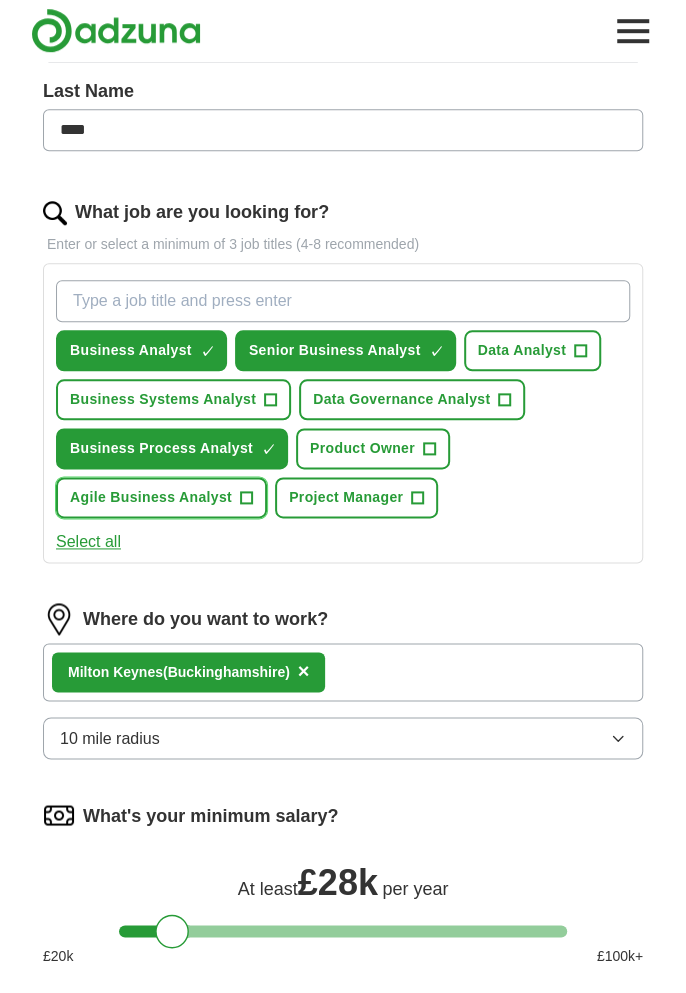 click on "Agile Business Analyst +" at bounding box center [161, 497] 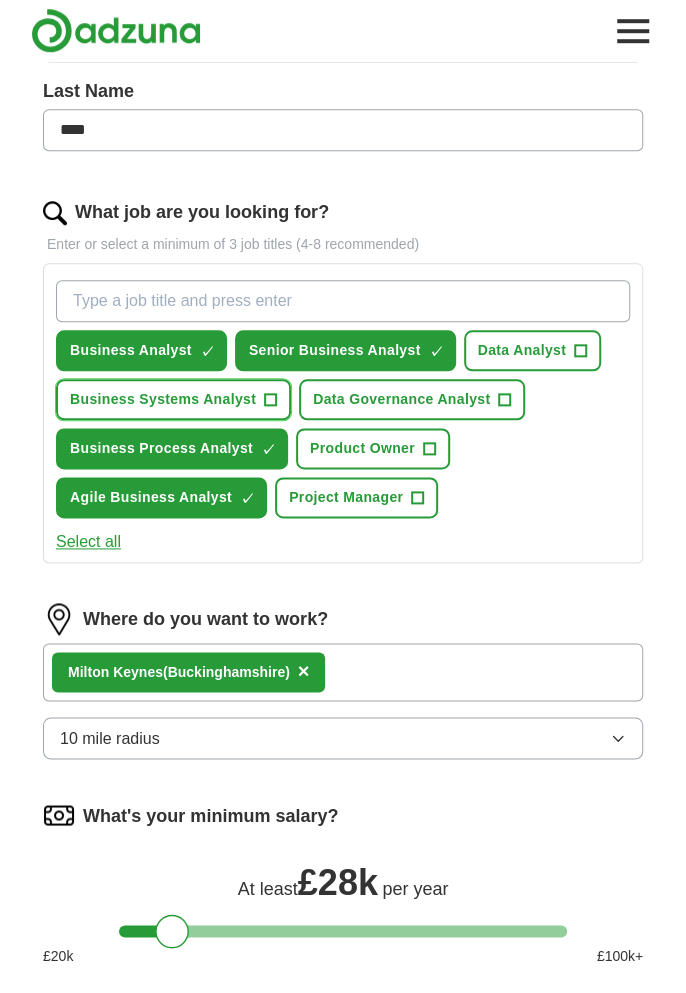 click on "Business Systems Analyst +" at bounding box center [173, 399] 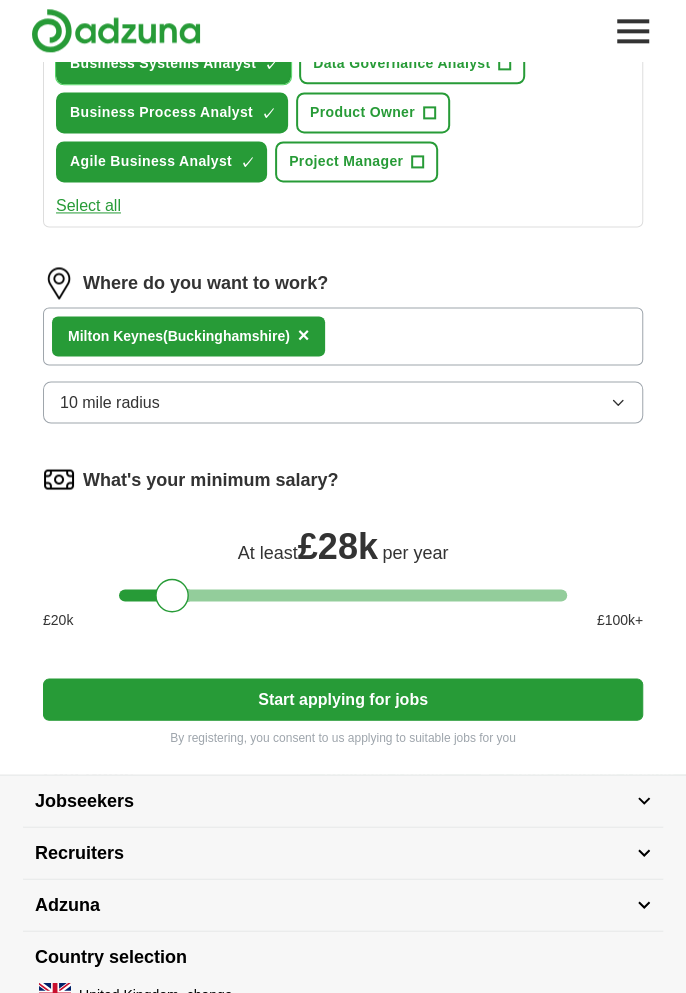 scroll, scrollTop: 818, scrollLeft: 0, axis: vertical 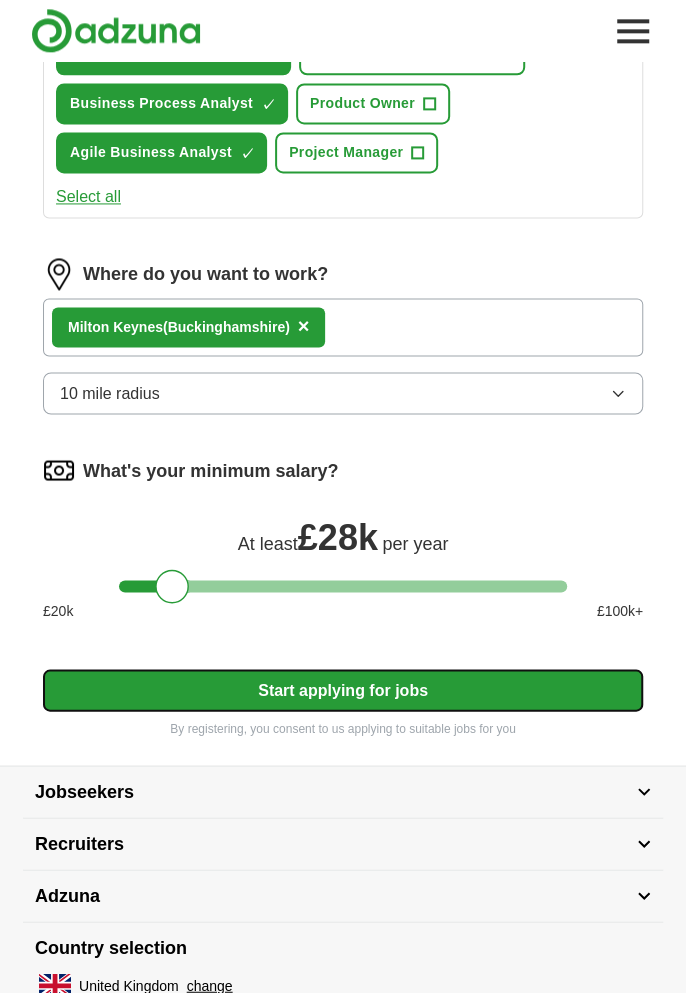 click on "Start applying for jobs" at bounding box center (343, 690) 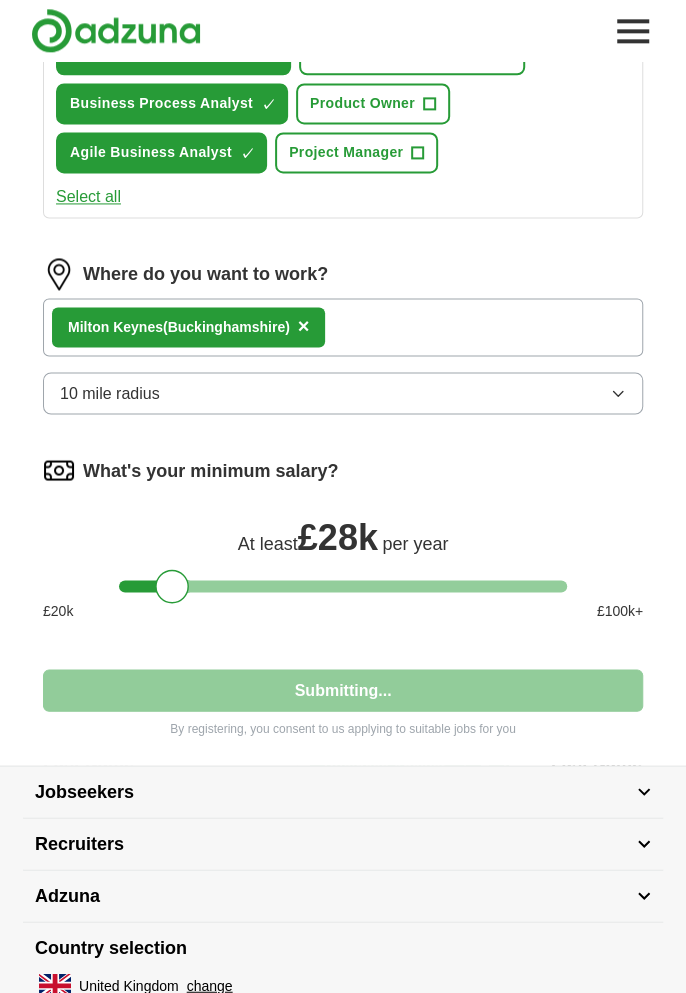 select on "**" 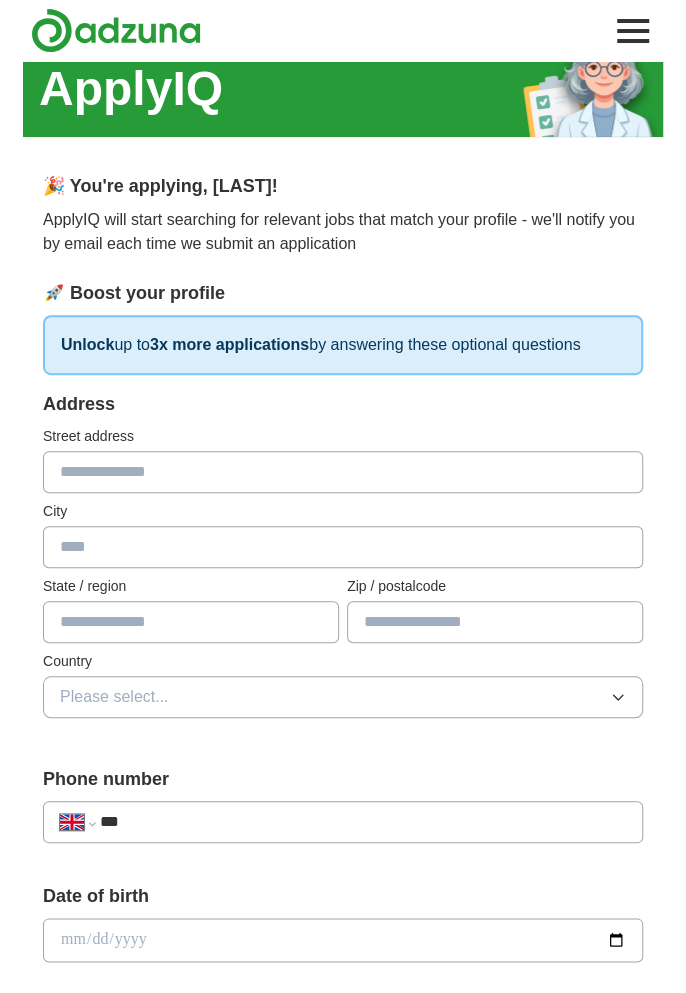scroll, scrollTop: 0, scrollLeft: 0, axis: both 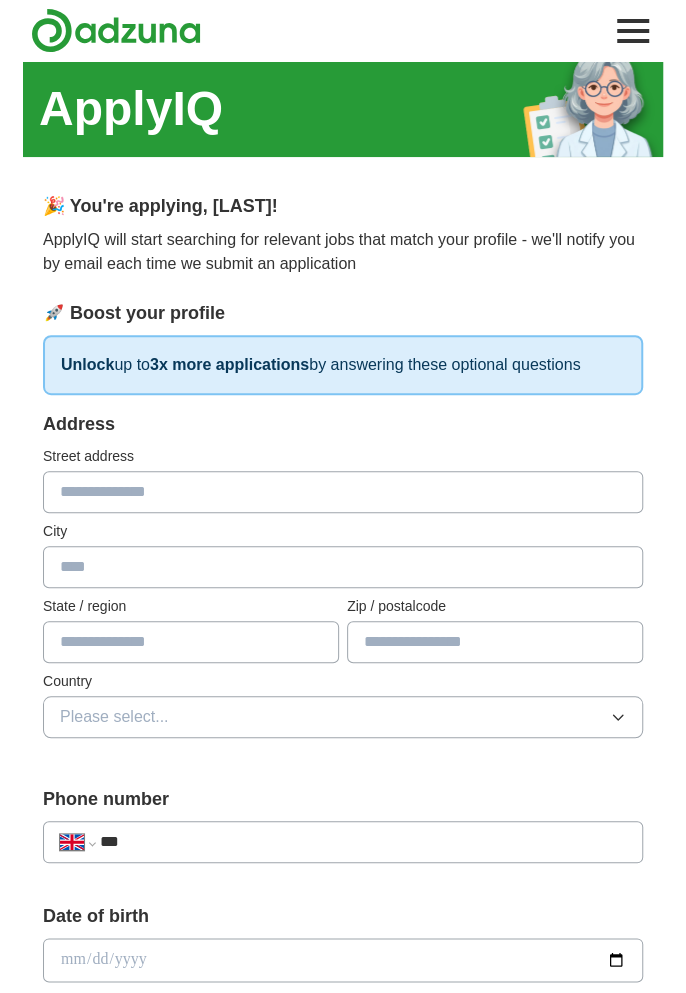 click at bounding box center (343, 492) 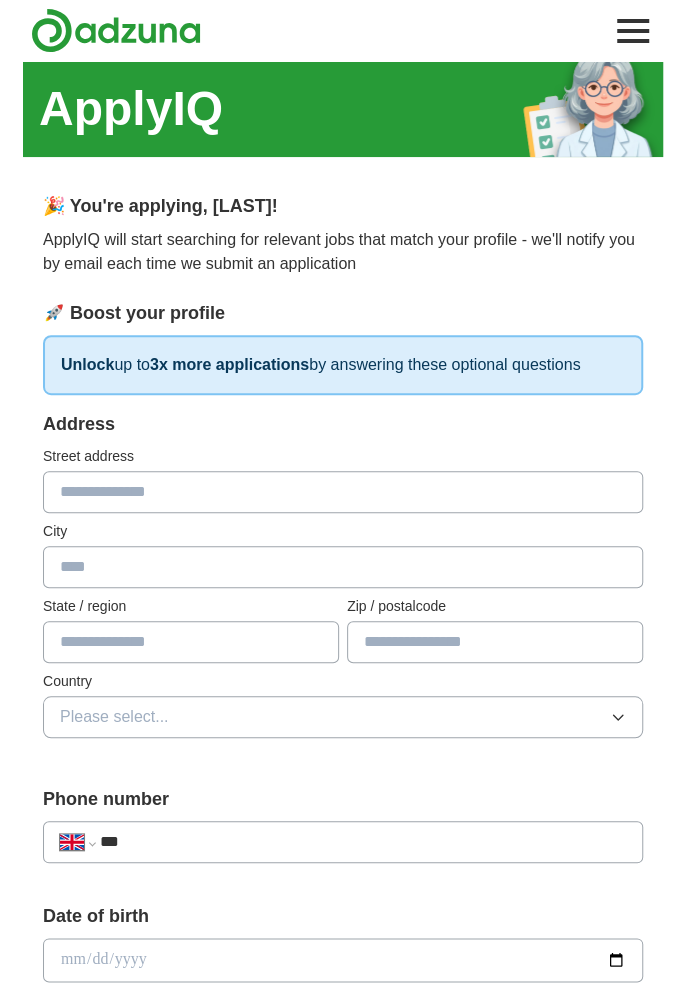 type on "**********" 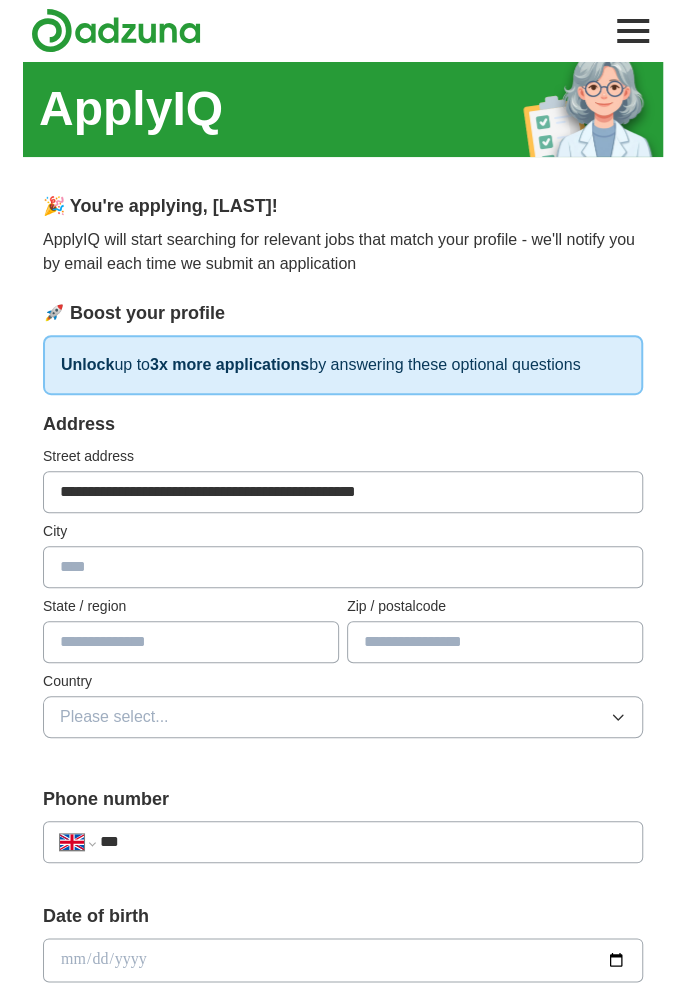 type on "**********" 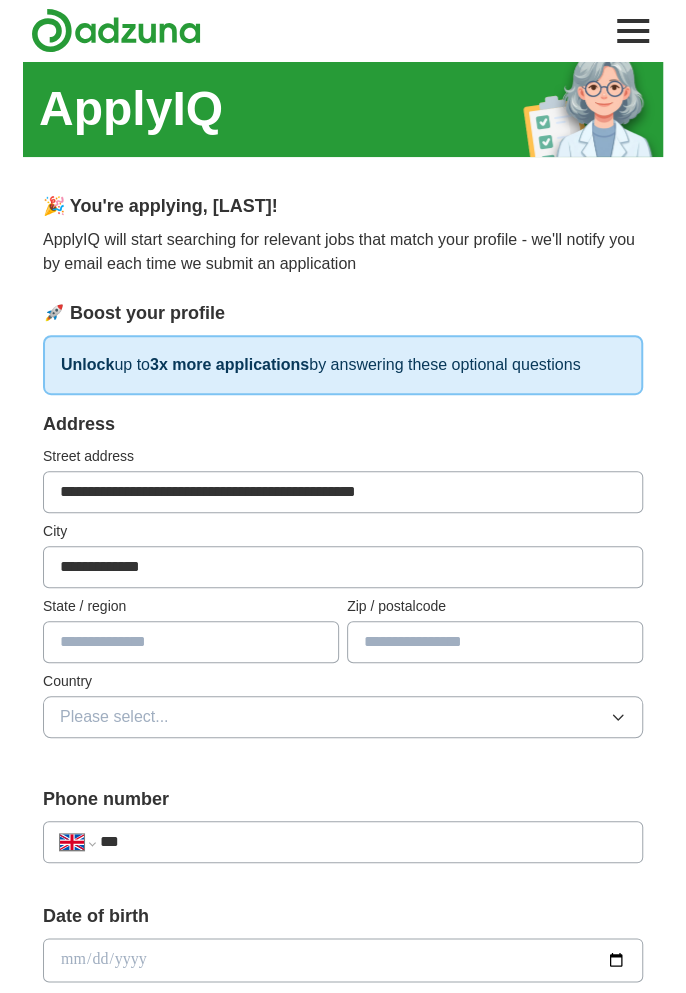 type on "*******" 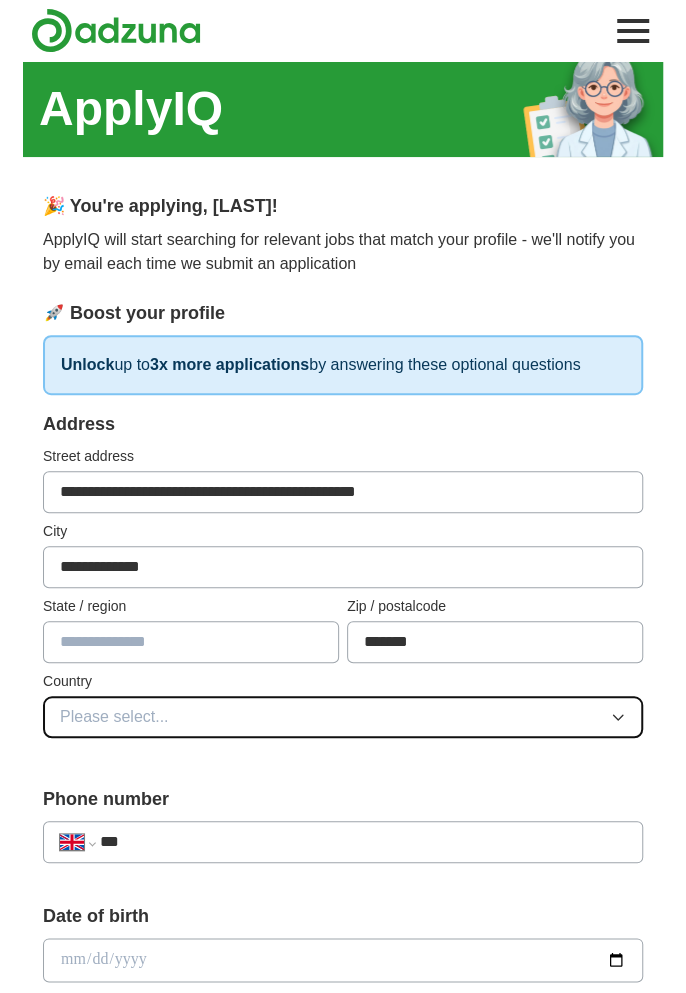 click on "Please select..." at bounding box center (343, 717) 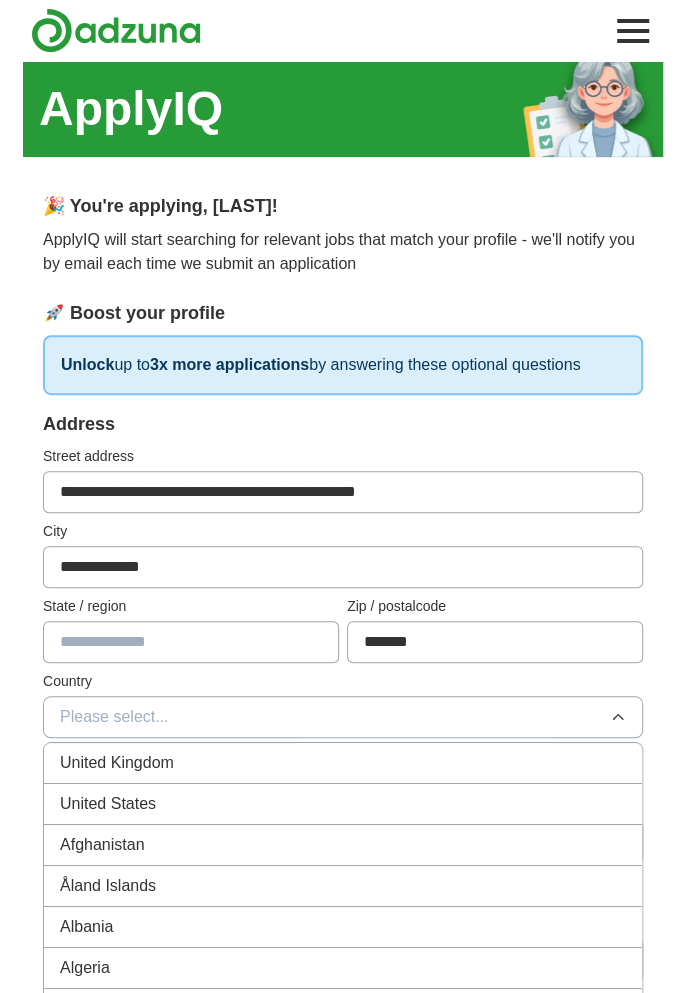 click on "United Kingdom" at bounding box center (117, 763) 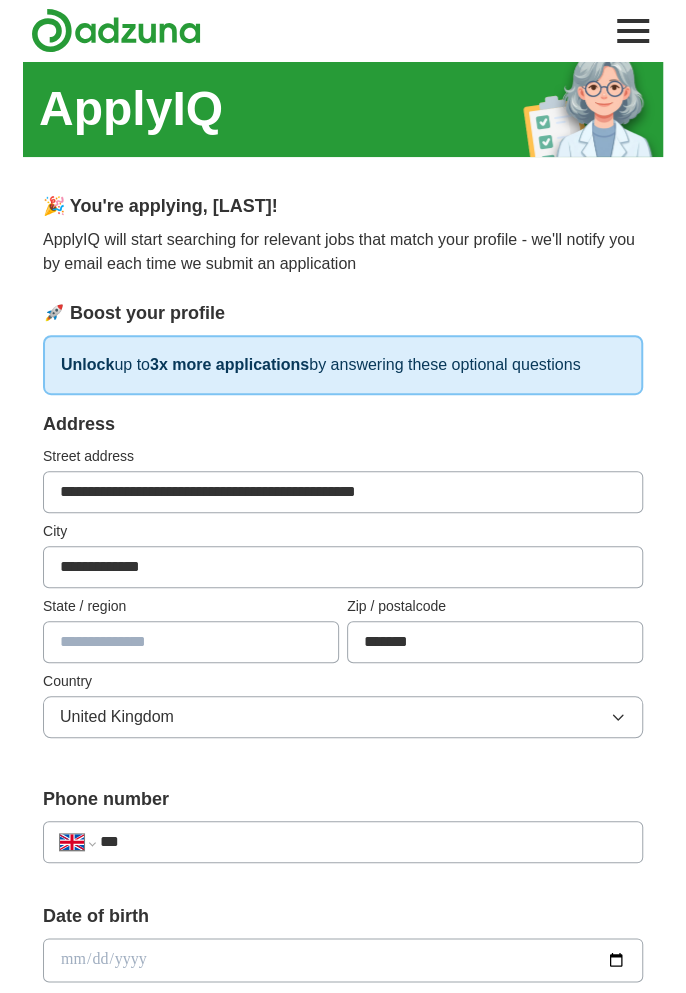 click at bounding box center (191, 642) 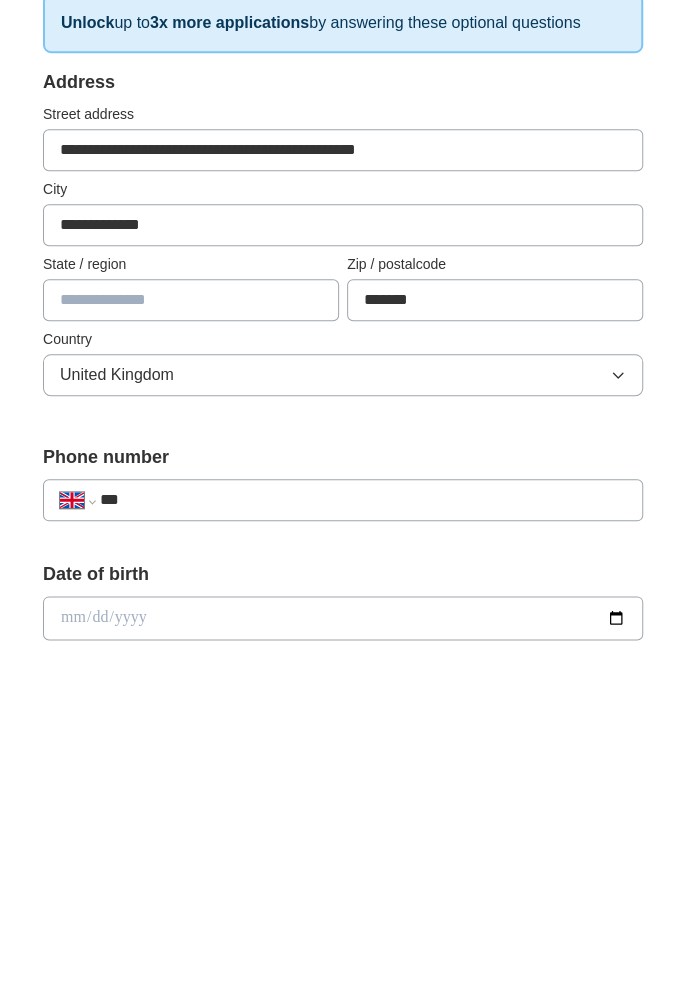 type on "**********" 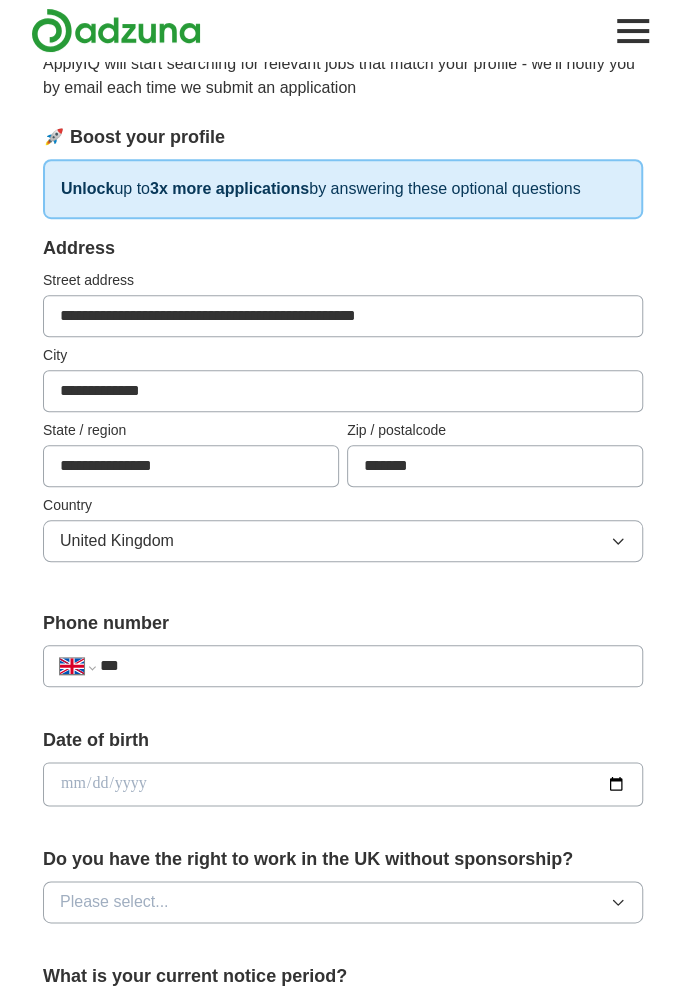 scroll, scrollTop: 174, scrollLeft: 0, axis: vertical 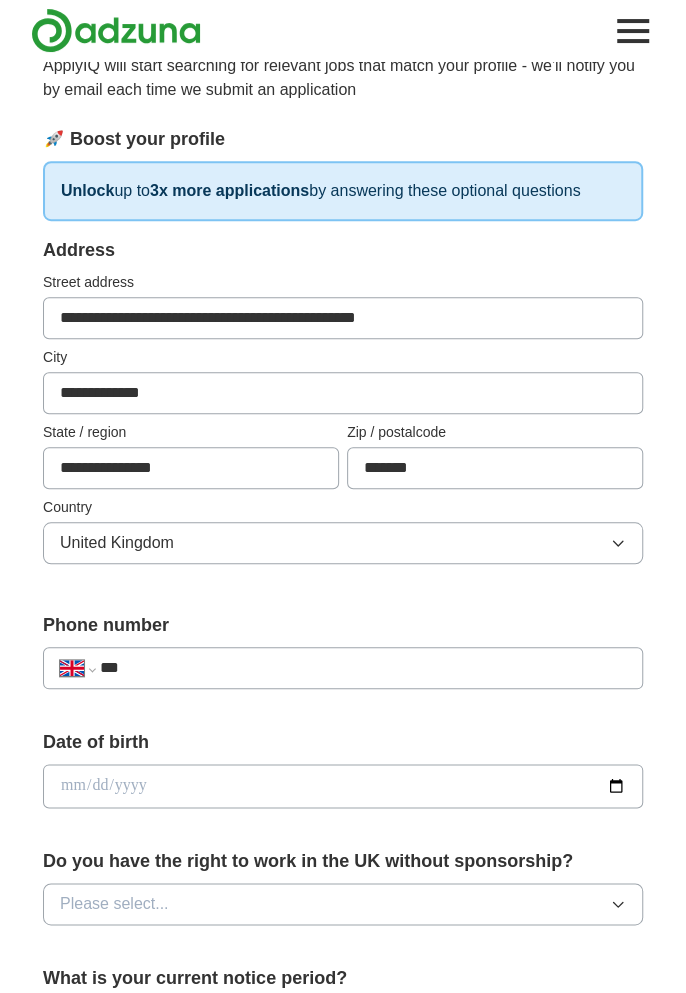 click on "***" at bounding box center (363, 668) 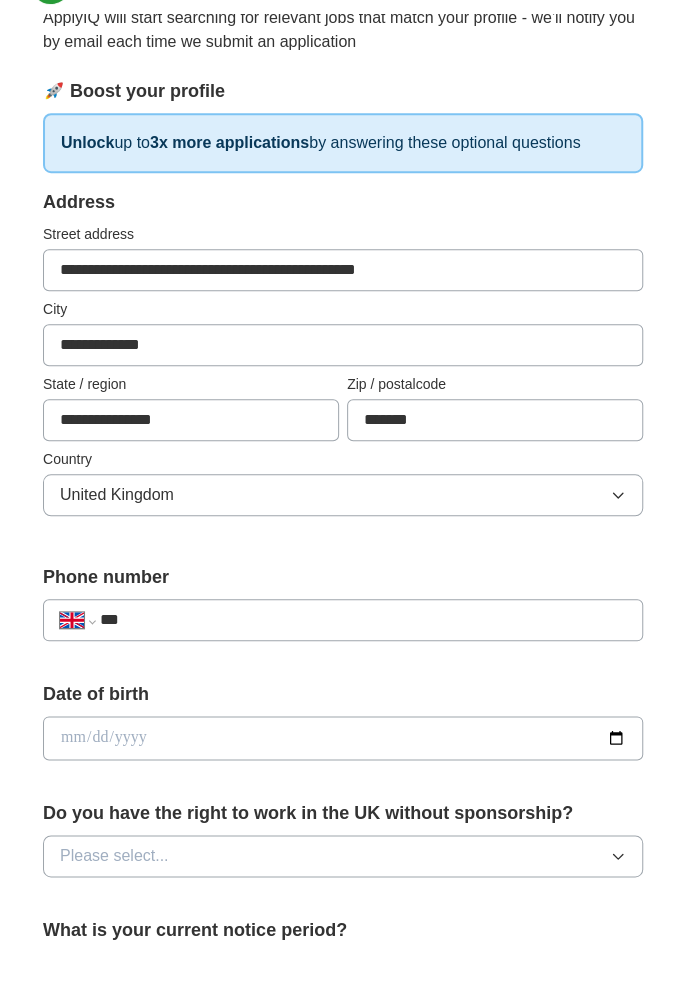 scroll, scrollTop: 188, scrollLeft: 0, axis: vertical 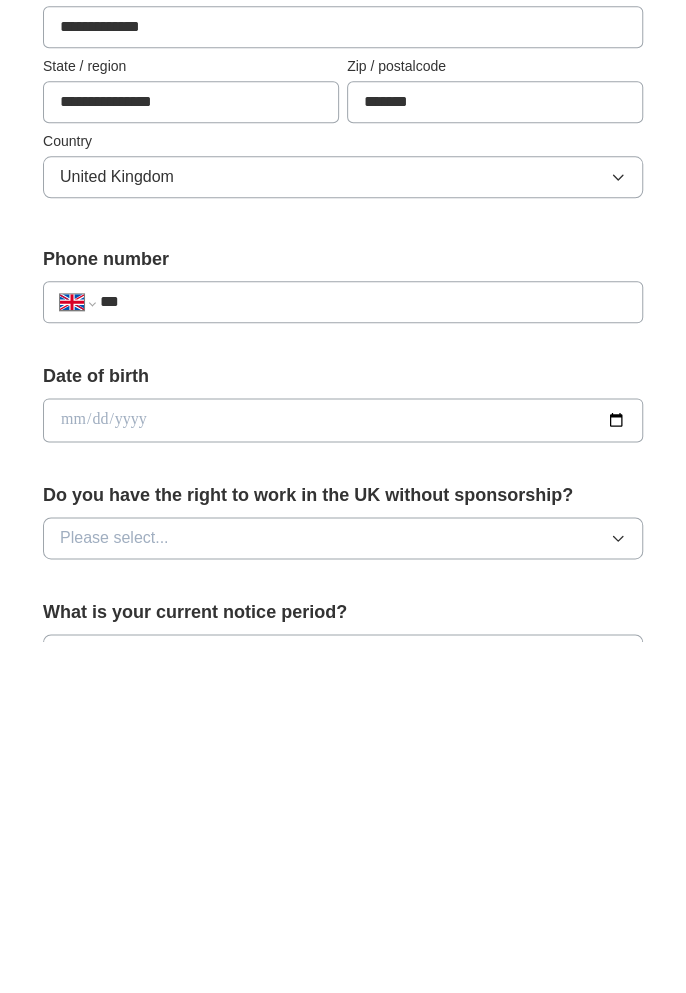 type on "**********" 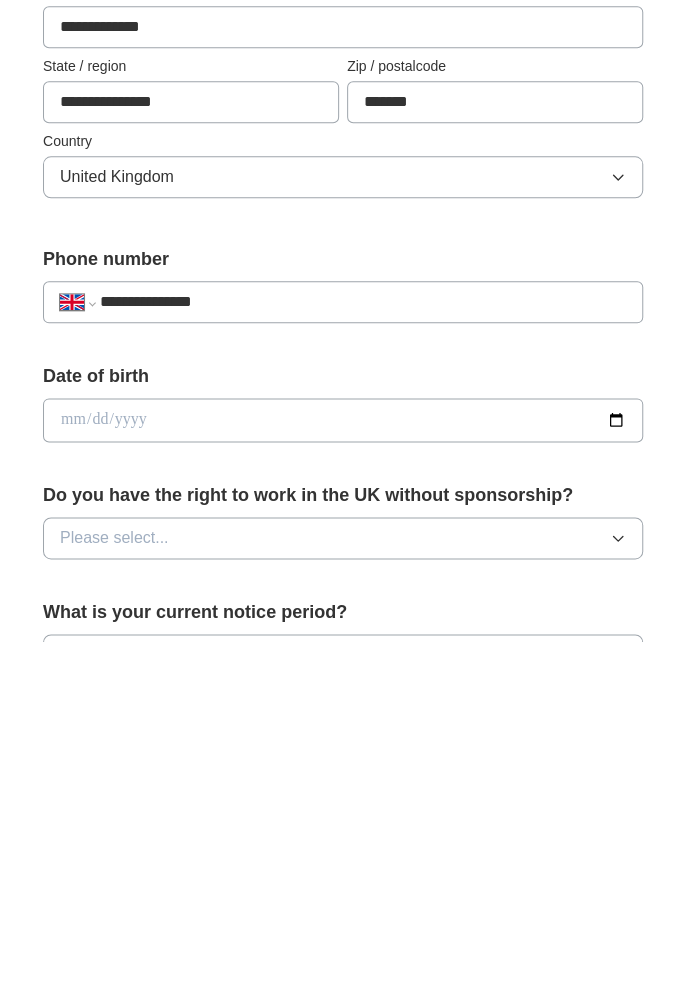 scroll, scrollTop: 188, scrollLeft: 0, axis: vertical 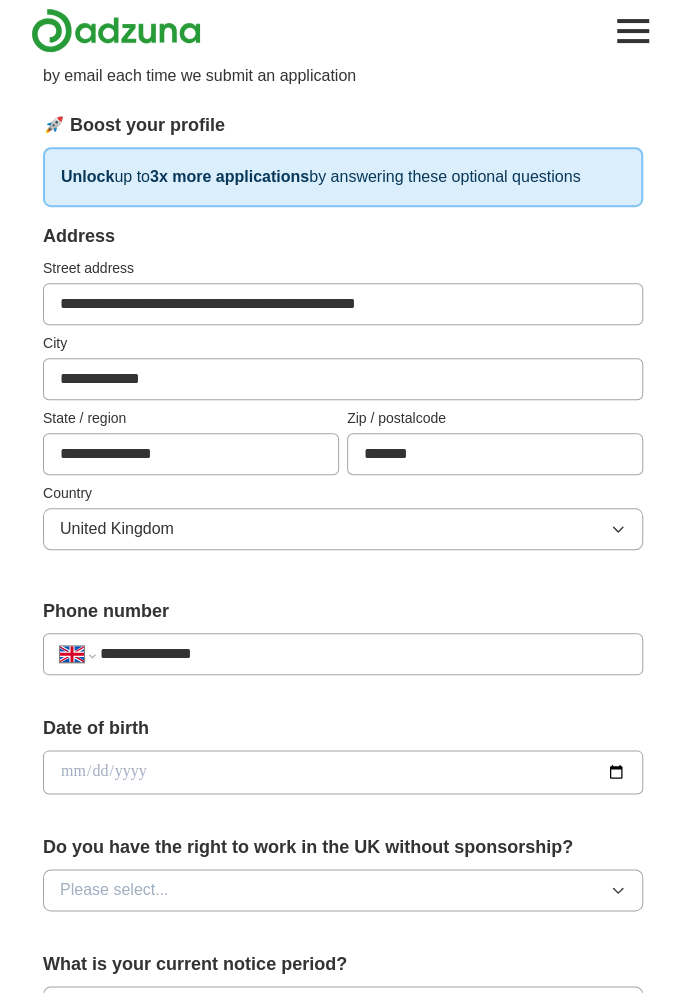 click at bounding box center [343, 772] 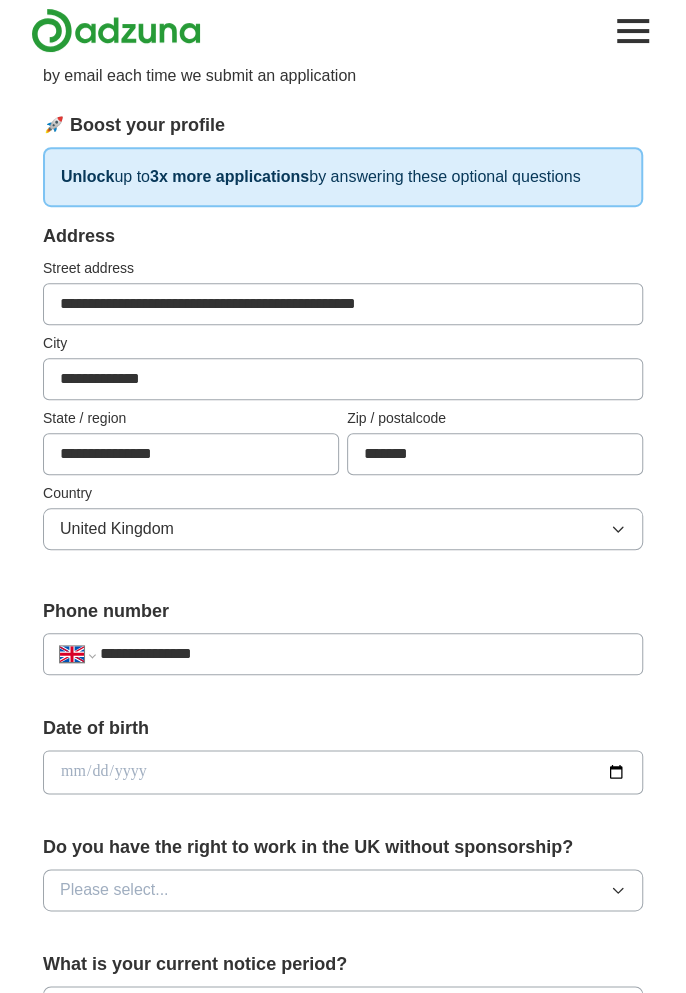 type on "**********" 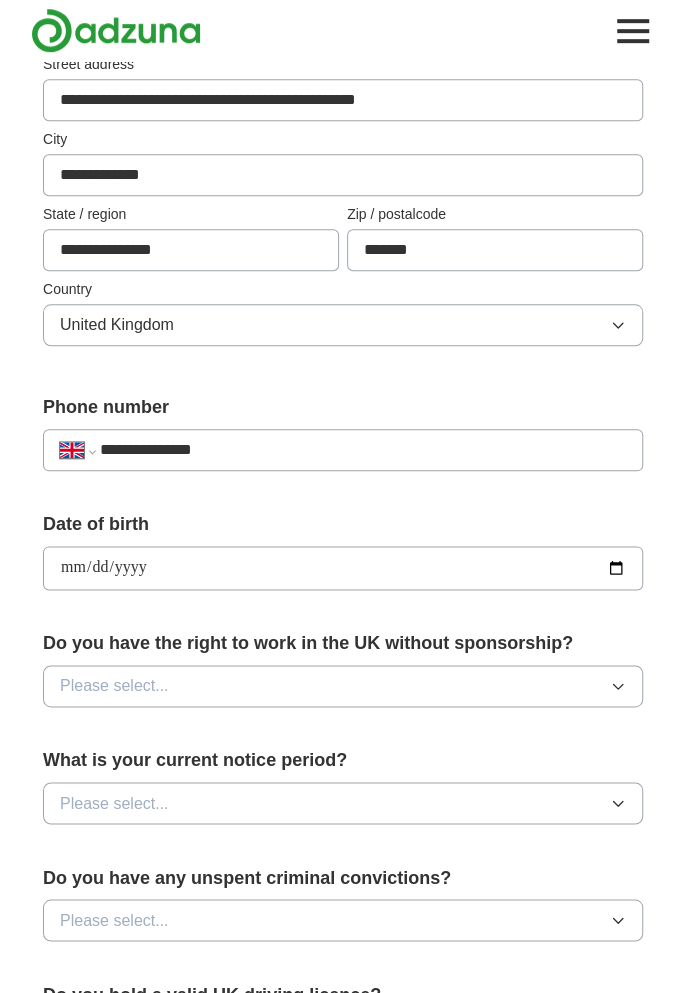 scroll, scrollTop: 432, scrollLeft: 0, axis: vertical 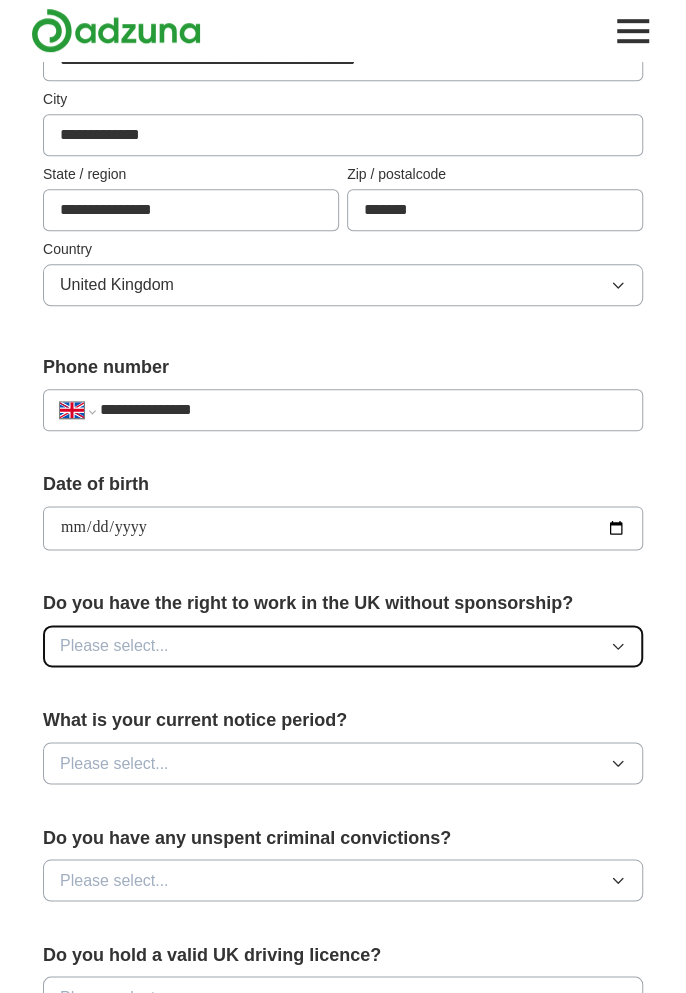 click 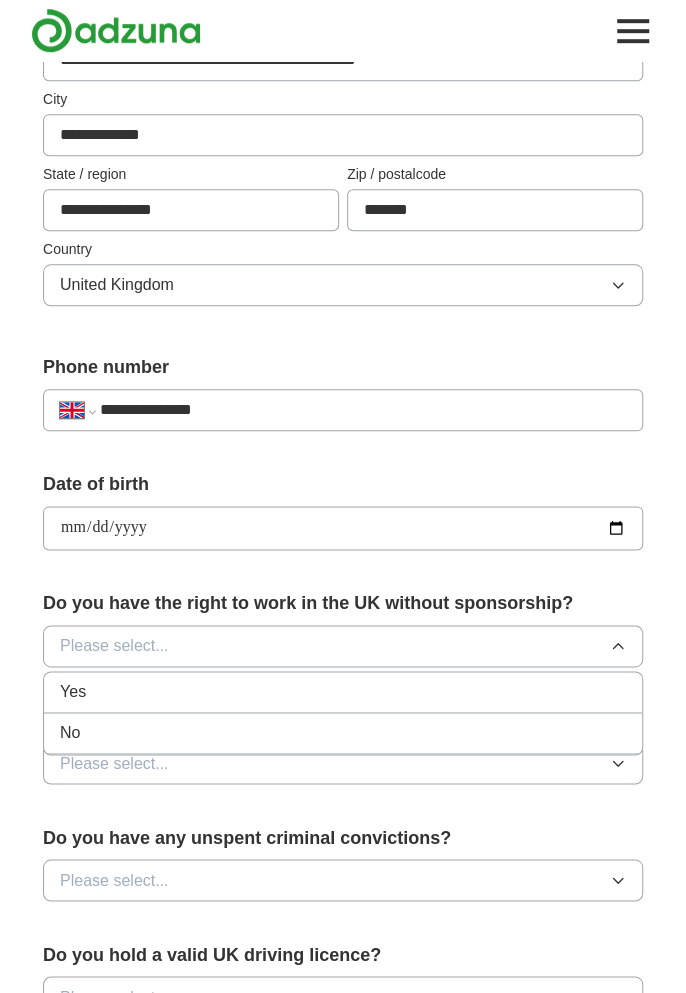 click on "Yes" at bounding box center [343, 692] 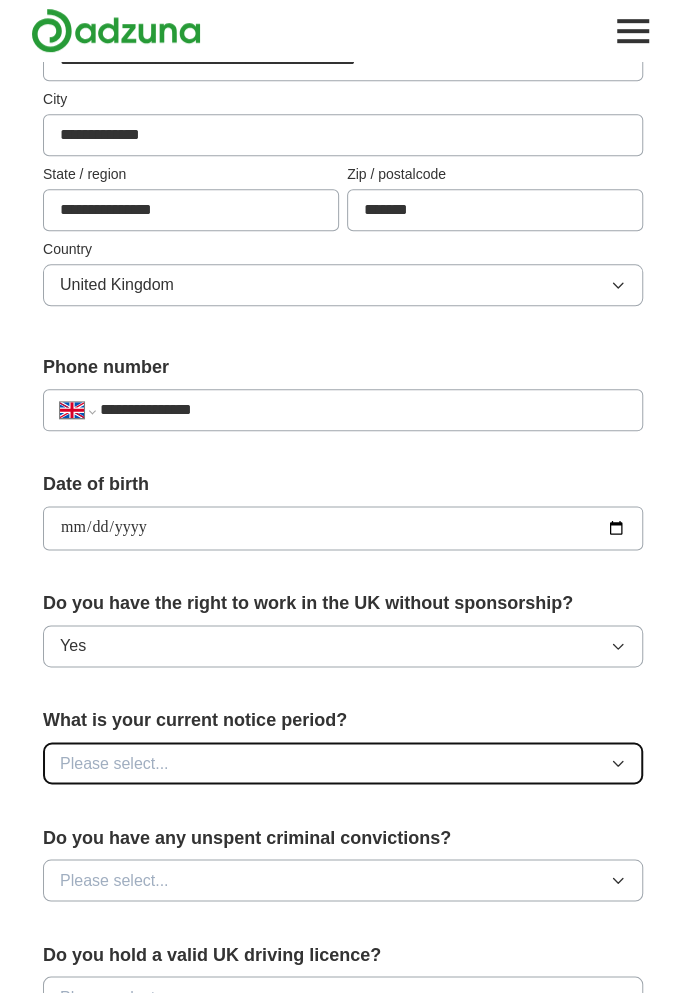 click on "Please select..." at bounding box center [343, 763] 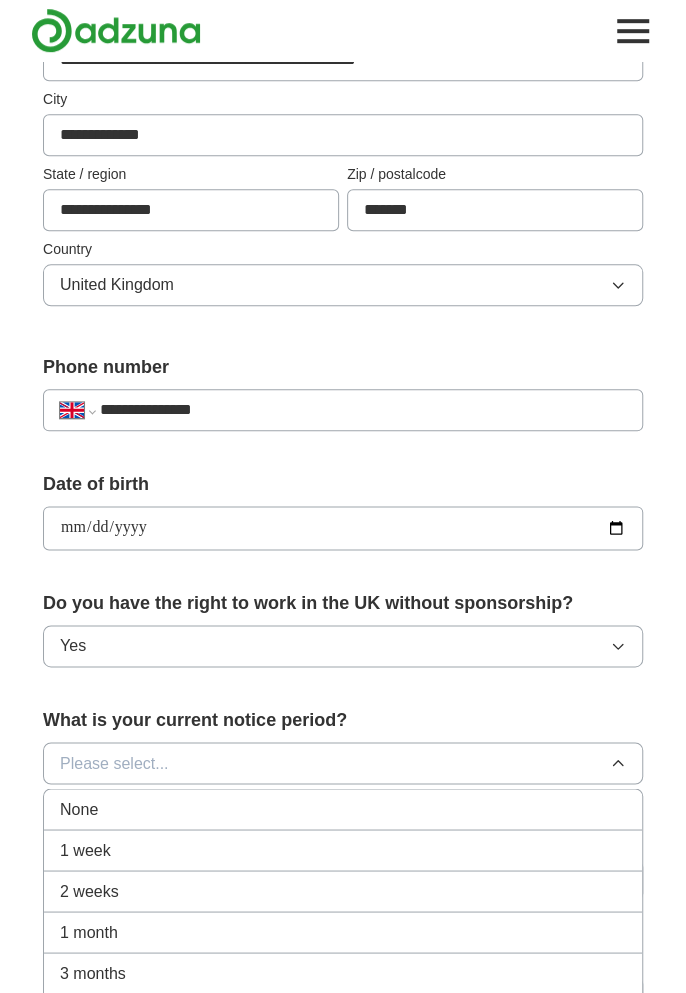 click on "None" at bounding box center (343, 809) 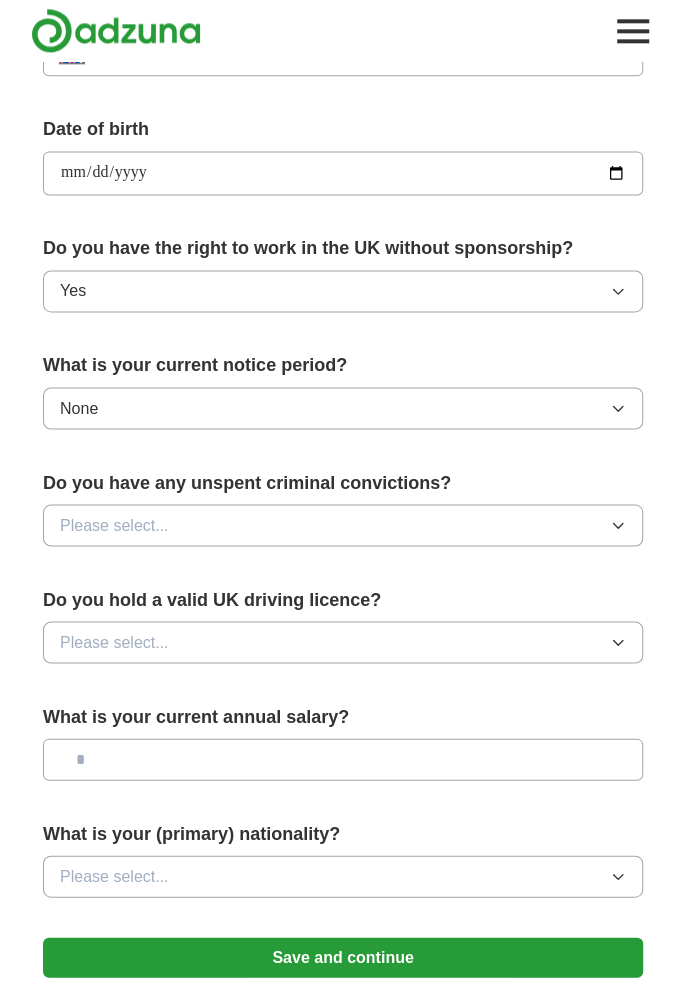scroll, scrollTop: 789, scrollLeft: 0, axis: vertical 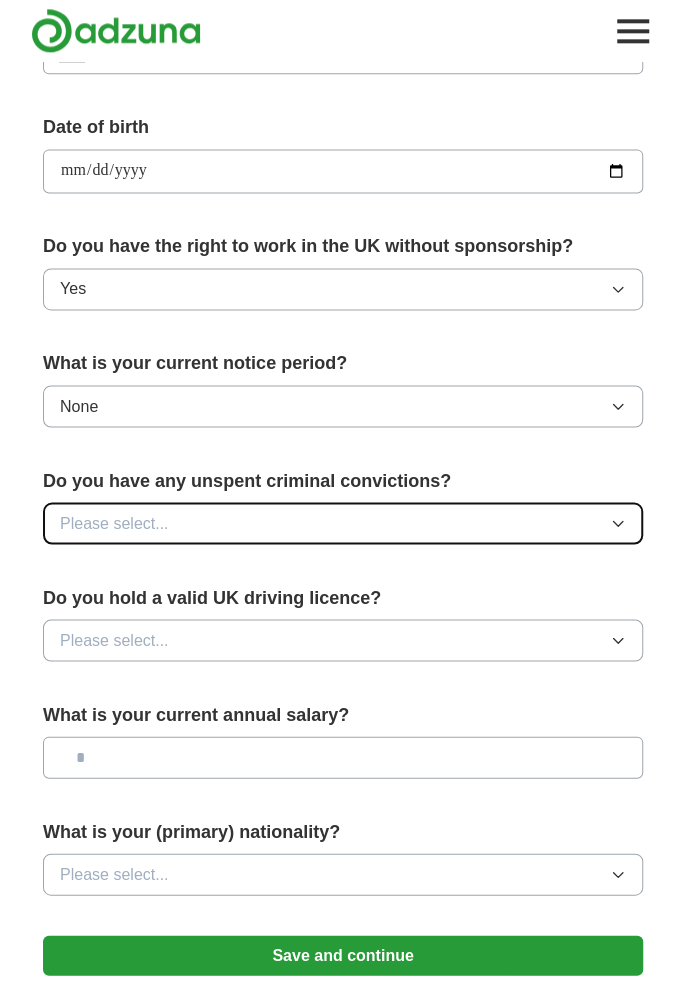 click on "Please select..." at bounding box center (343, 523) 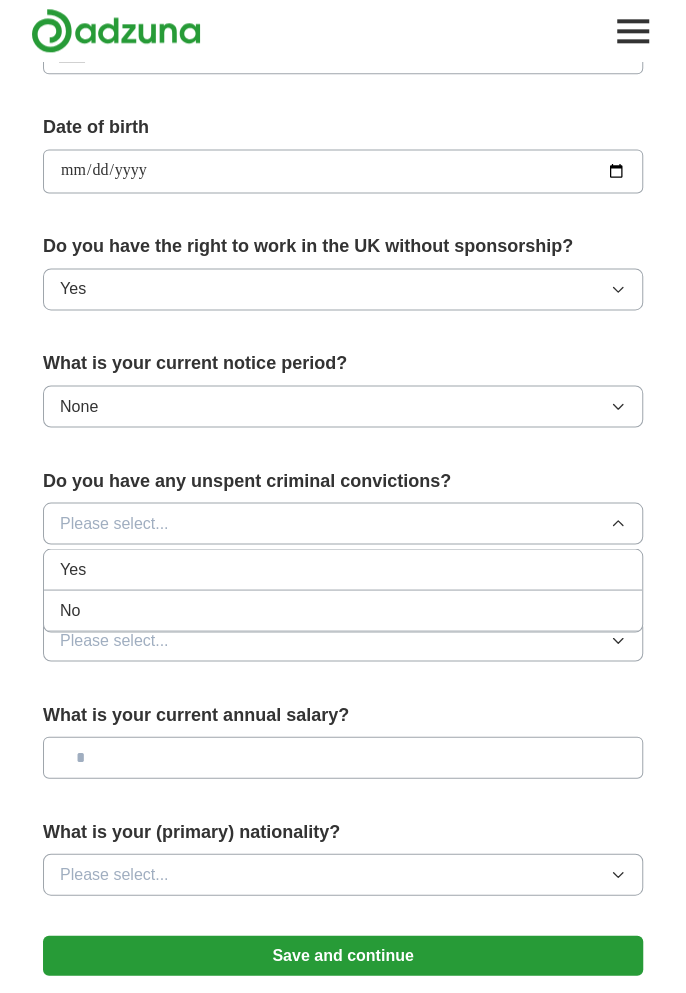click on "No" at bounding box center [343, 610] 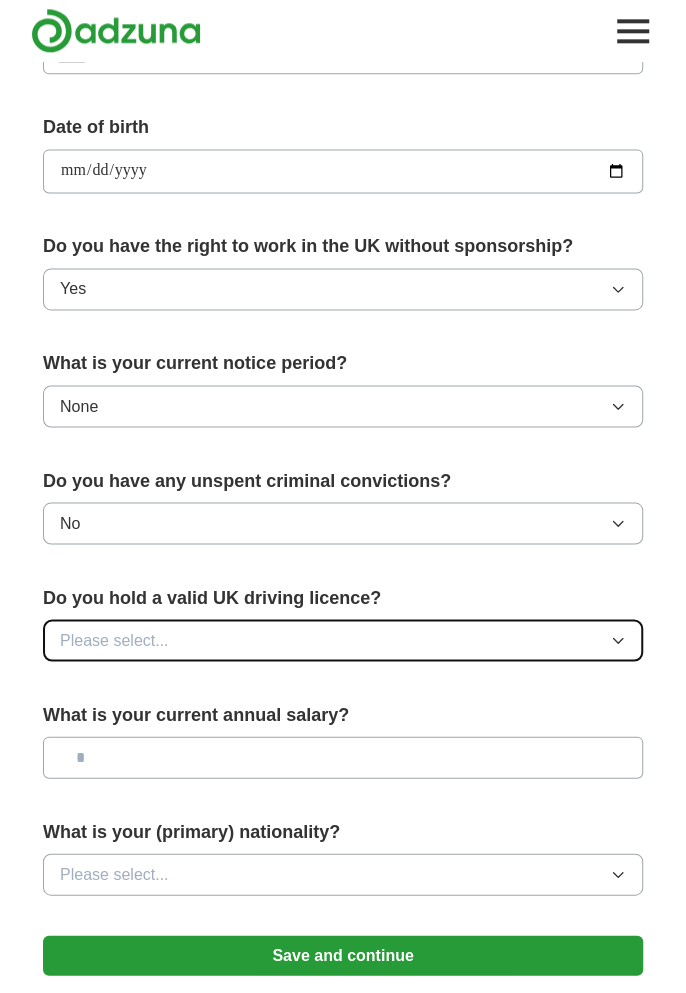 click on "Please select..." at bounding box center [343, 640] 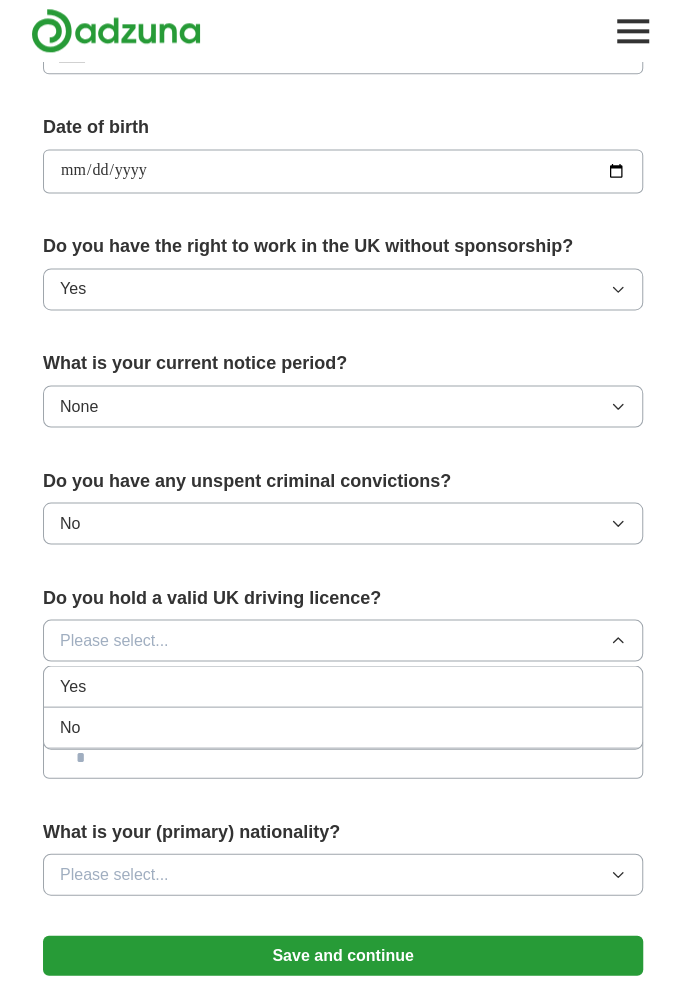 click on "Yes" at bounding box center [343, 686] 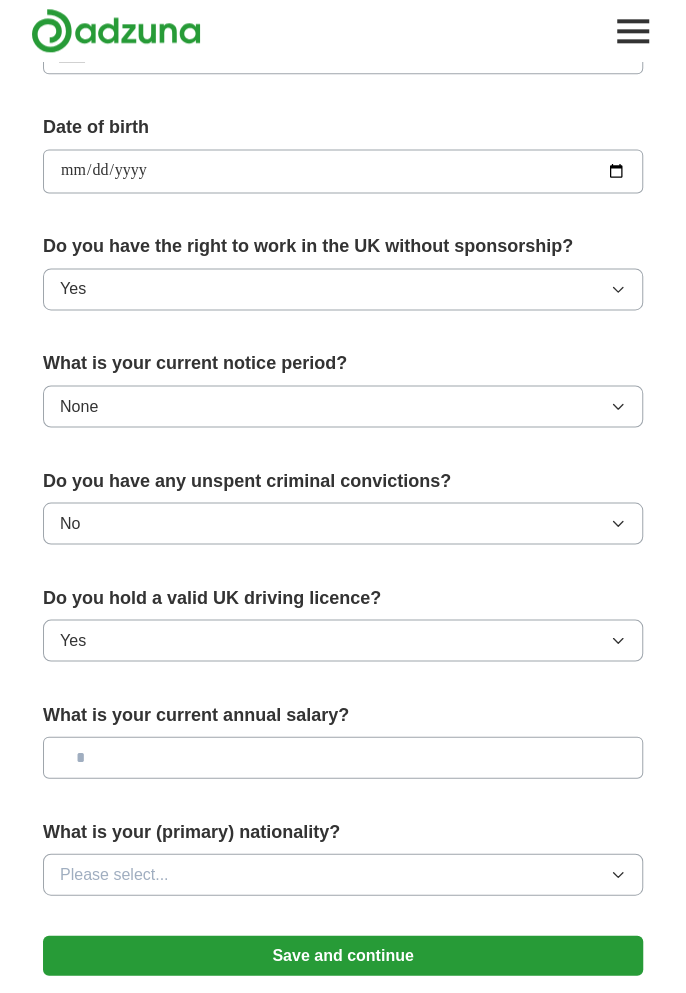 click at bounding box center [343, 757] 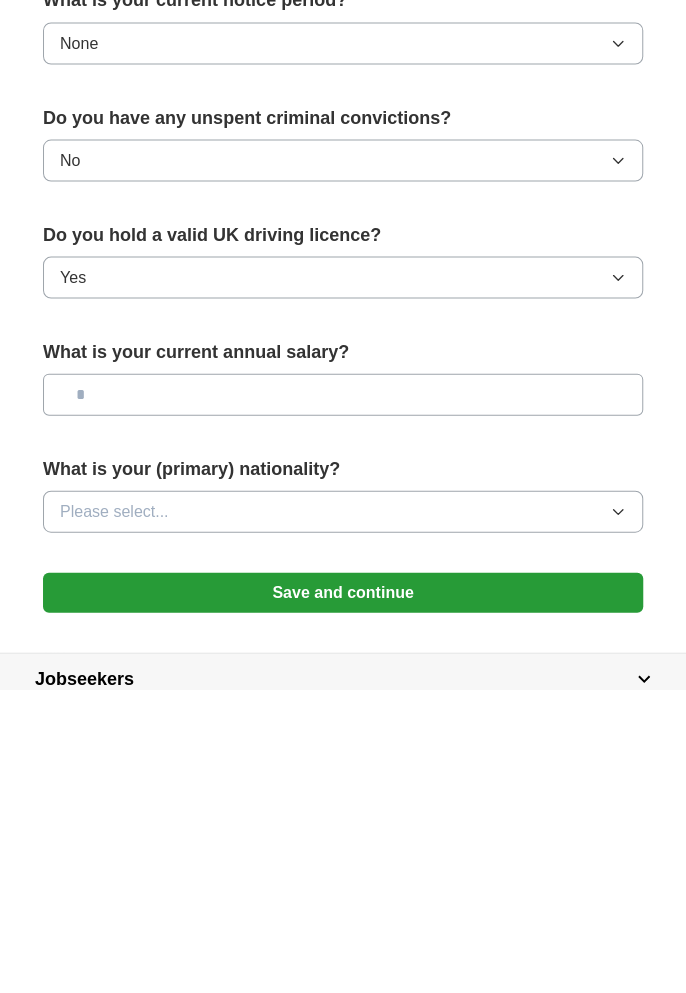 scroll, scrollTop: 850, scrollLeft: 0, axis: vertical 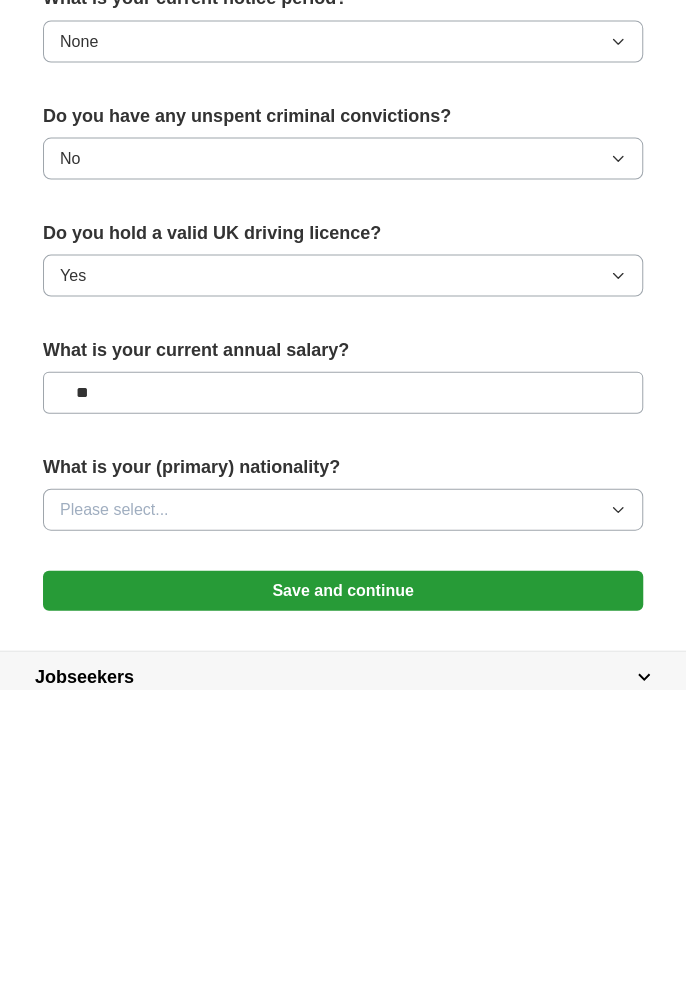 type on "**" 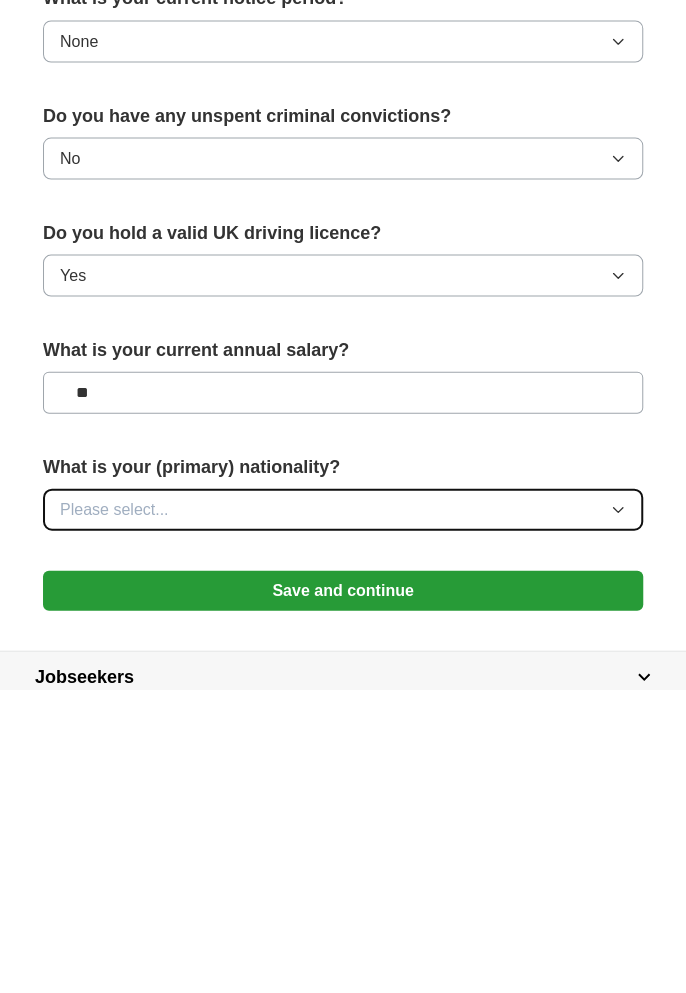 click on "Please select..." at bounding box center [343, 813] 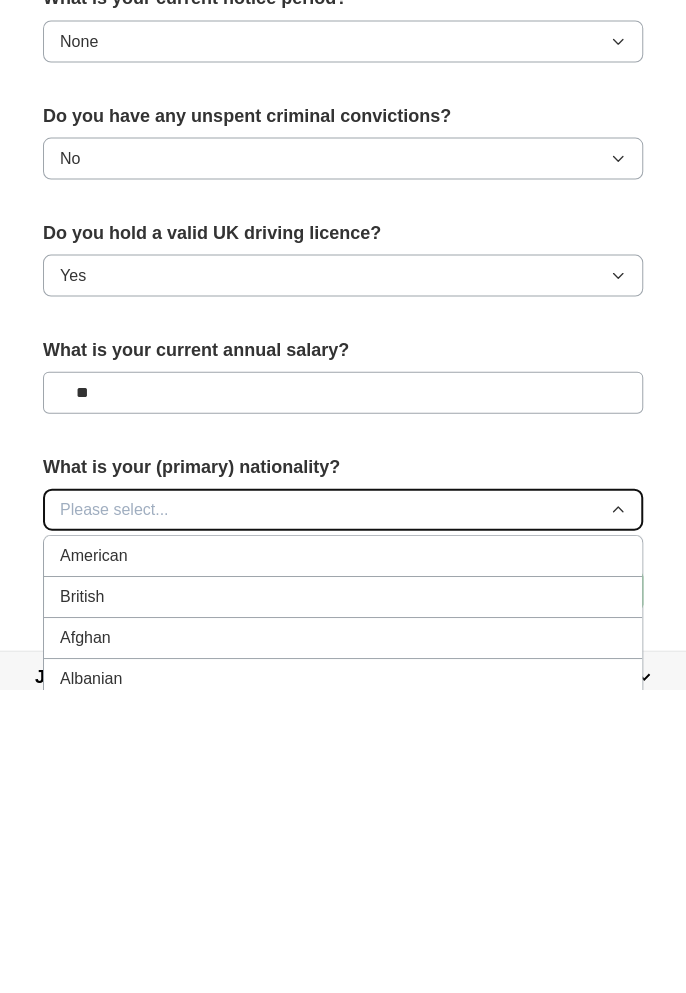 scroll, scrollTop: 850, scrollLeft: 0, axis: vertical 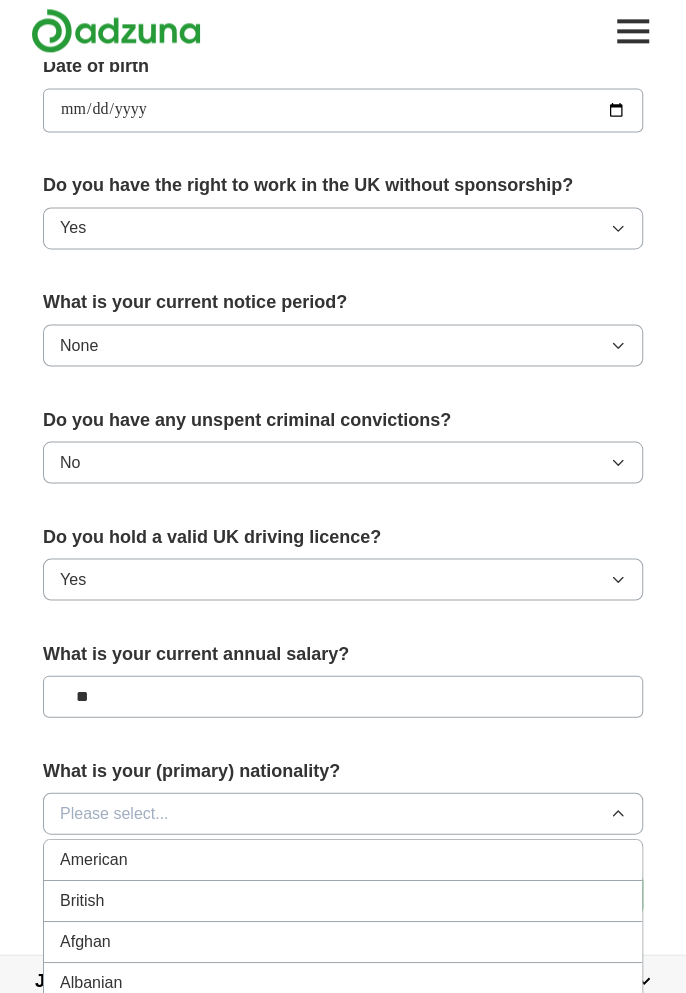 click on "British" at bounding box center [343, 900] 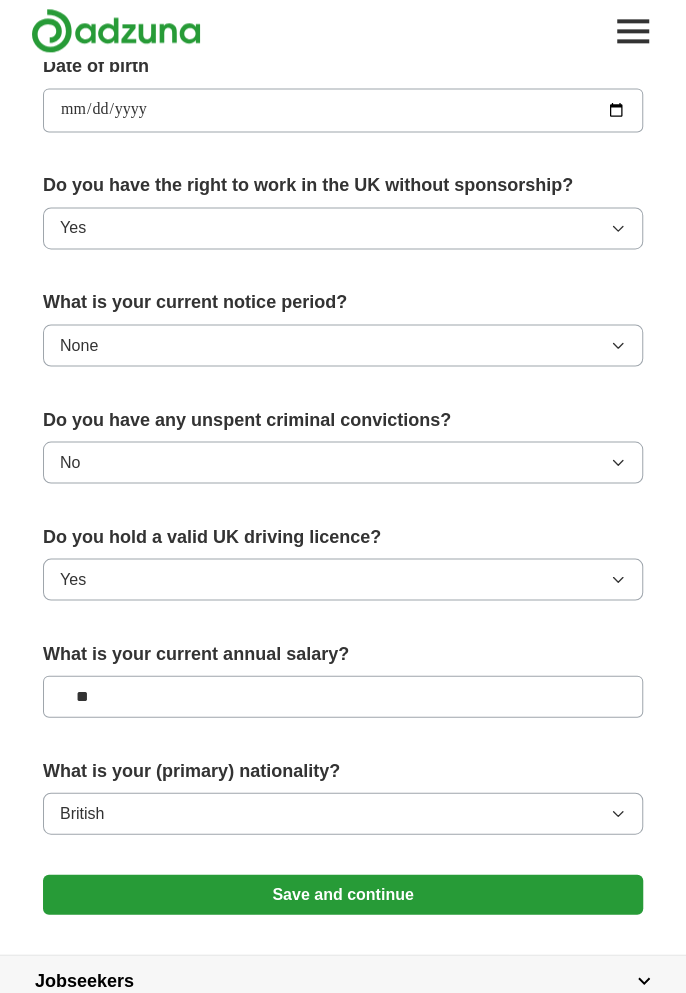 scroll, scrollTop: 892, scrollLeft: 0, axis: vertical 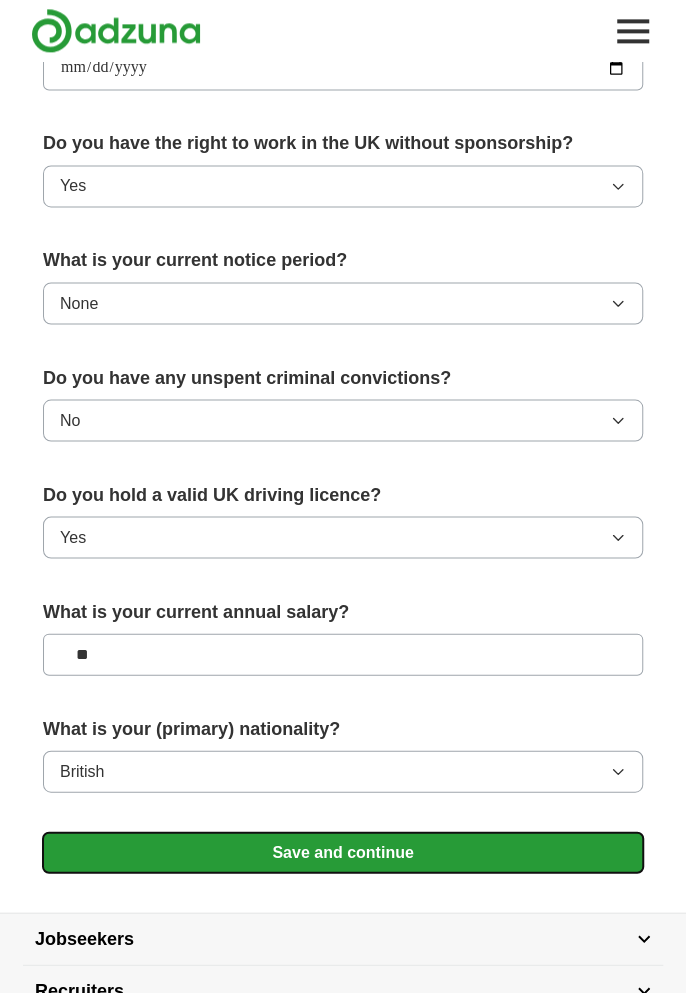 click on "Save and continue" at bounding box center [343, 852] 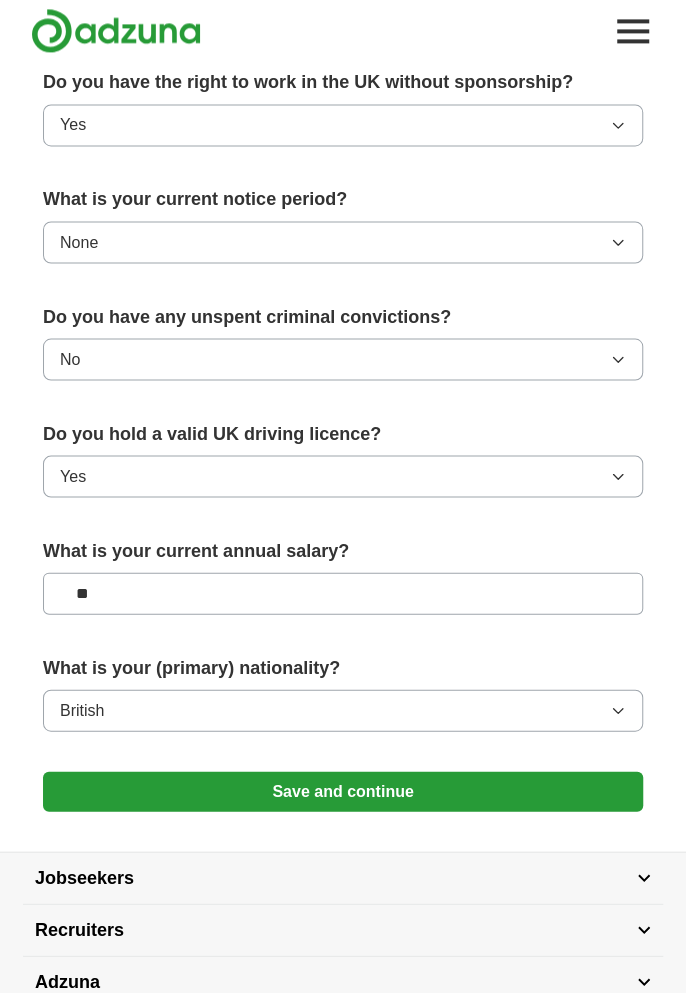 scroll, scrollTop: 956, scrollLeft: 0, axis: vertical 